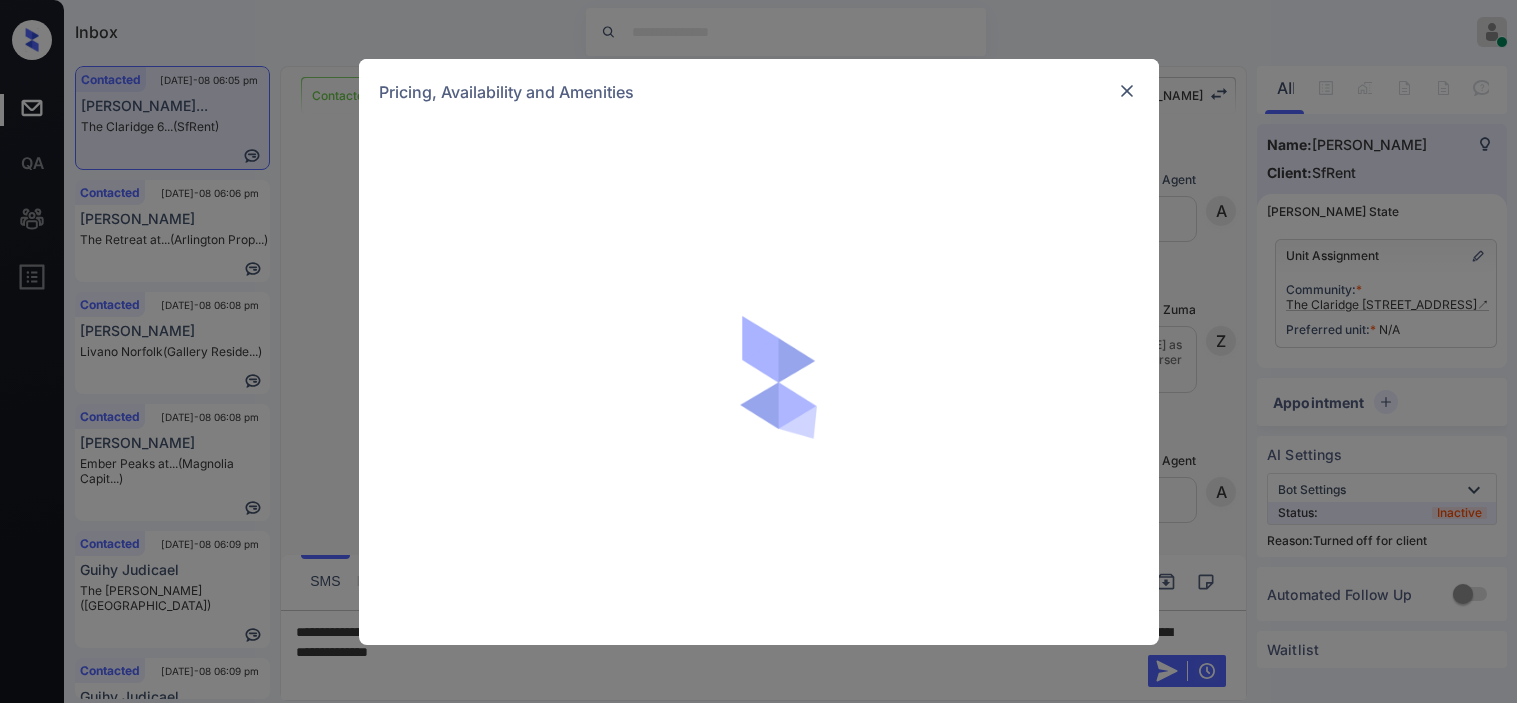 scroll, scrollTop: 0, scrollLeft: 0, axis: both 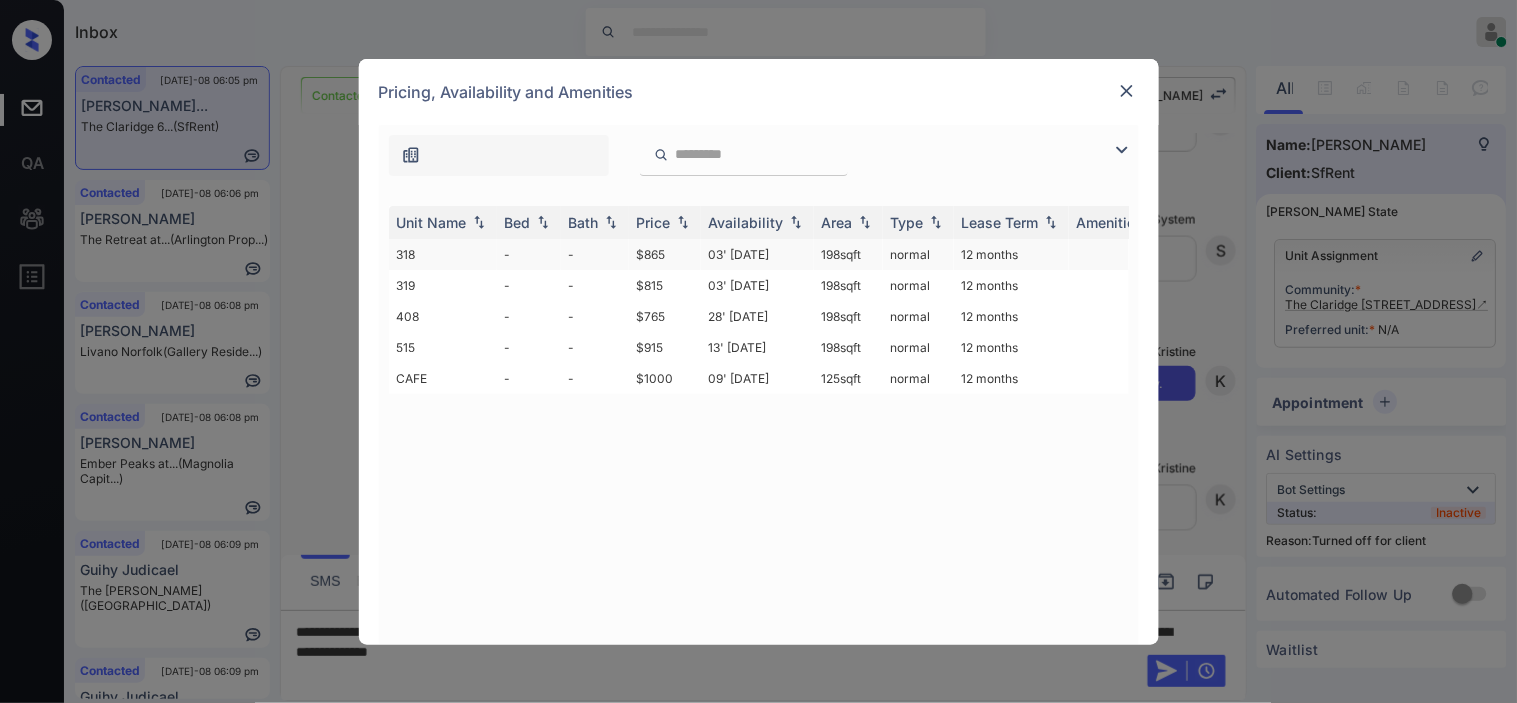 click on "03' Jan 19" at bounding box center [757, 254] 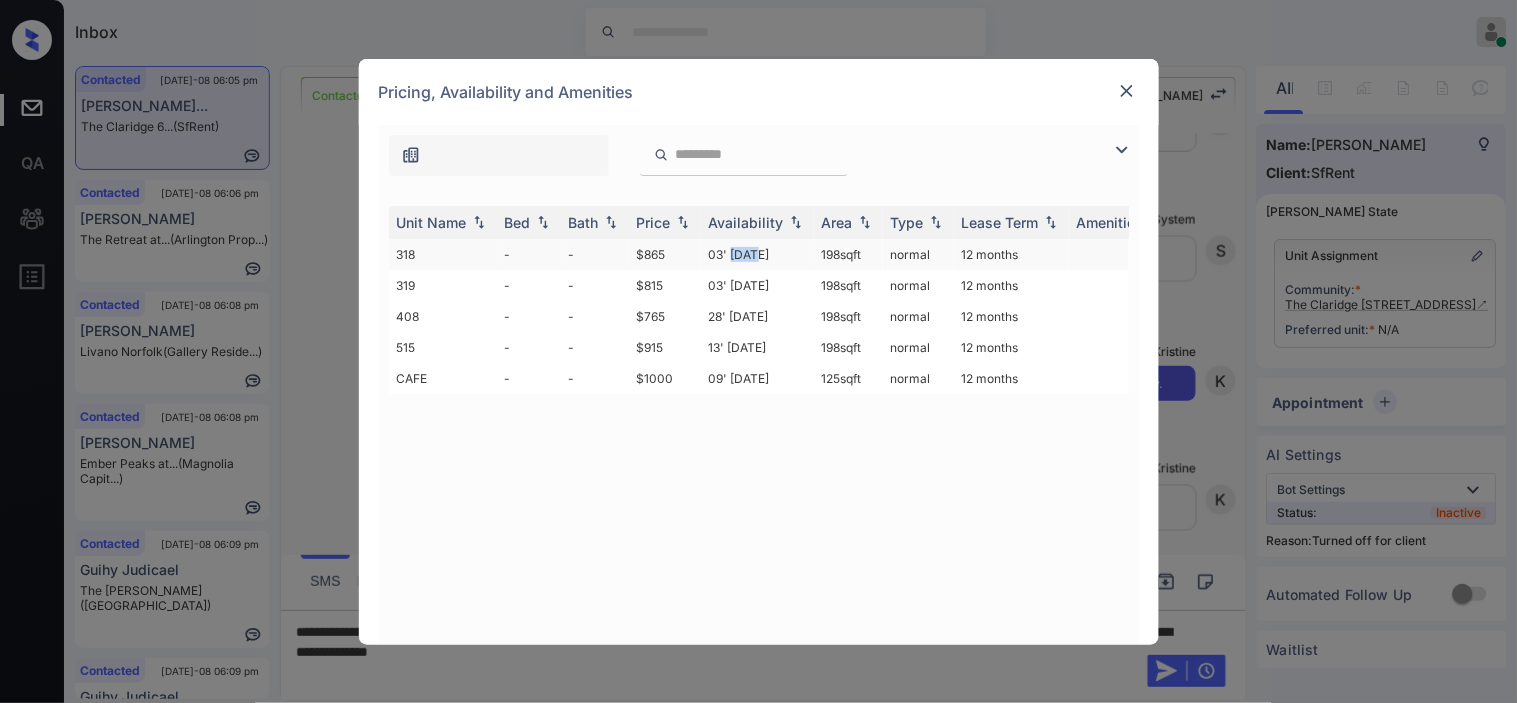 click on "03' Jan 19" at bounding box center [757, 254] 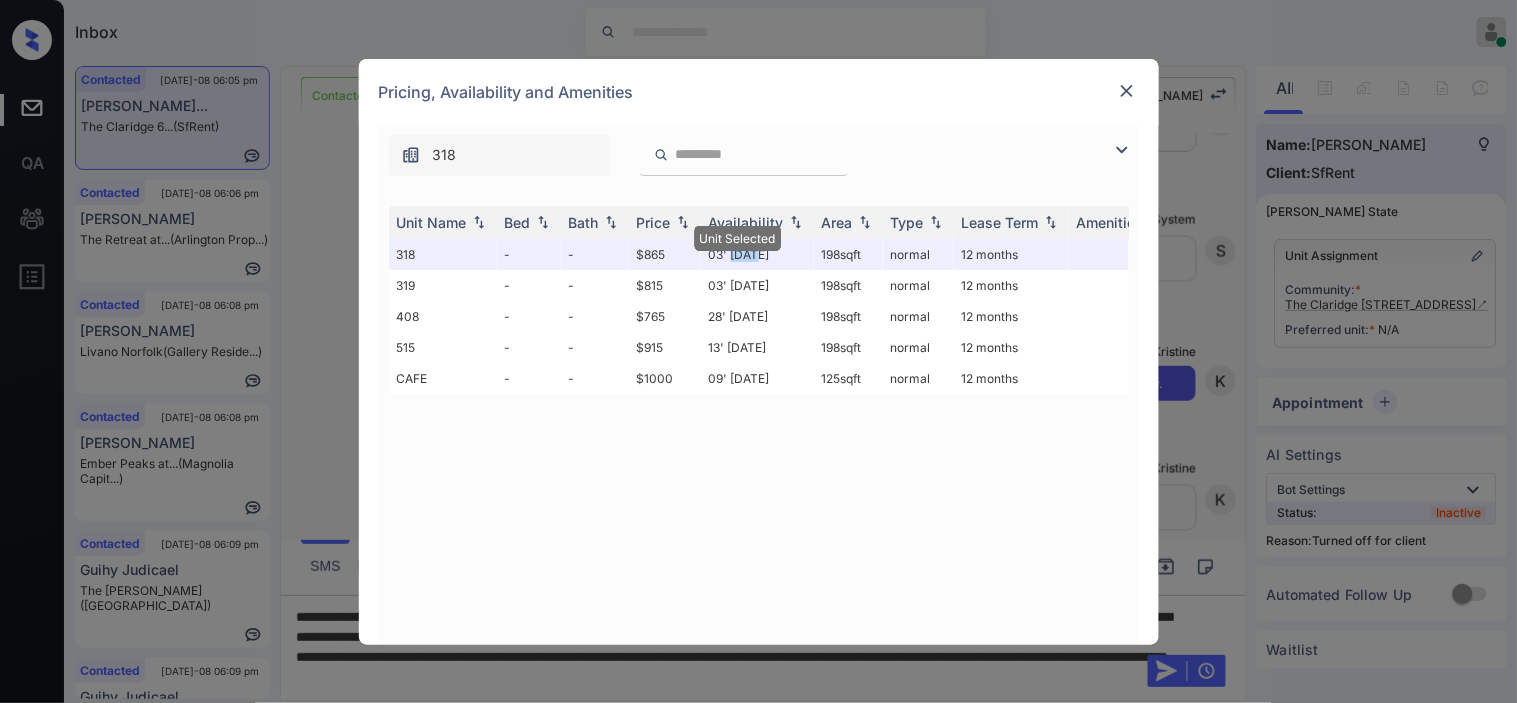 click at bounding box center (1127, 91) 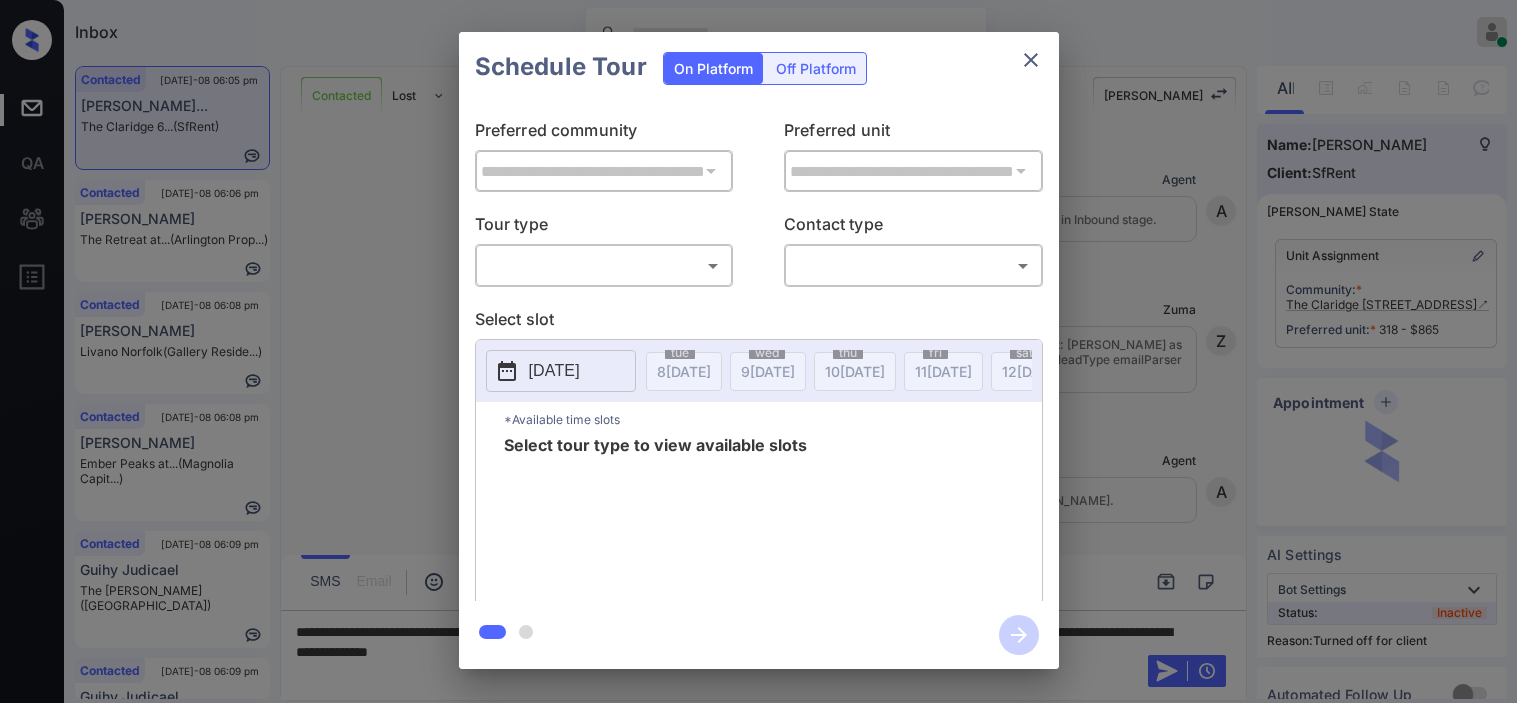 scroll, scrollTop: 0, scrollLeft: 0, axis: both 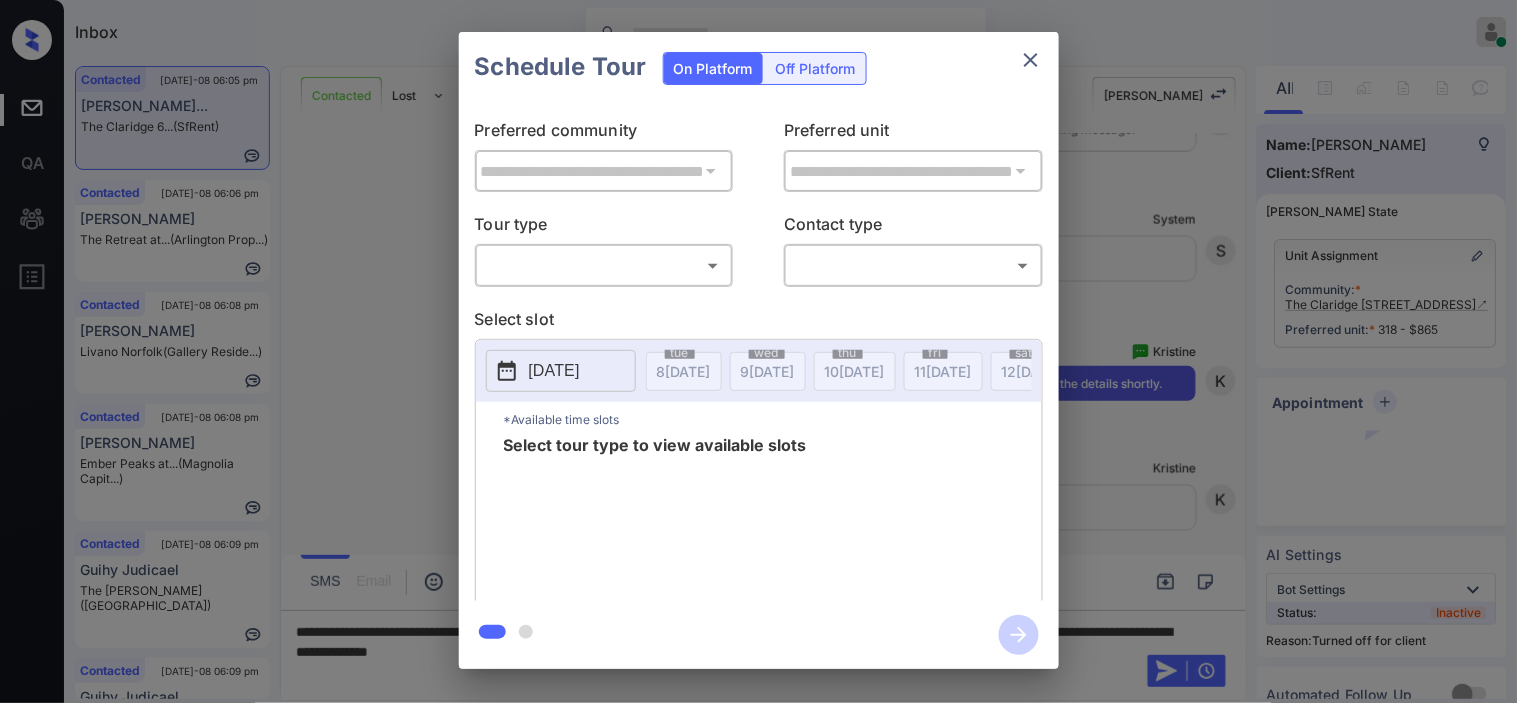 click on "Off Platform" at bounding box center (816, 68) 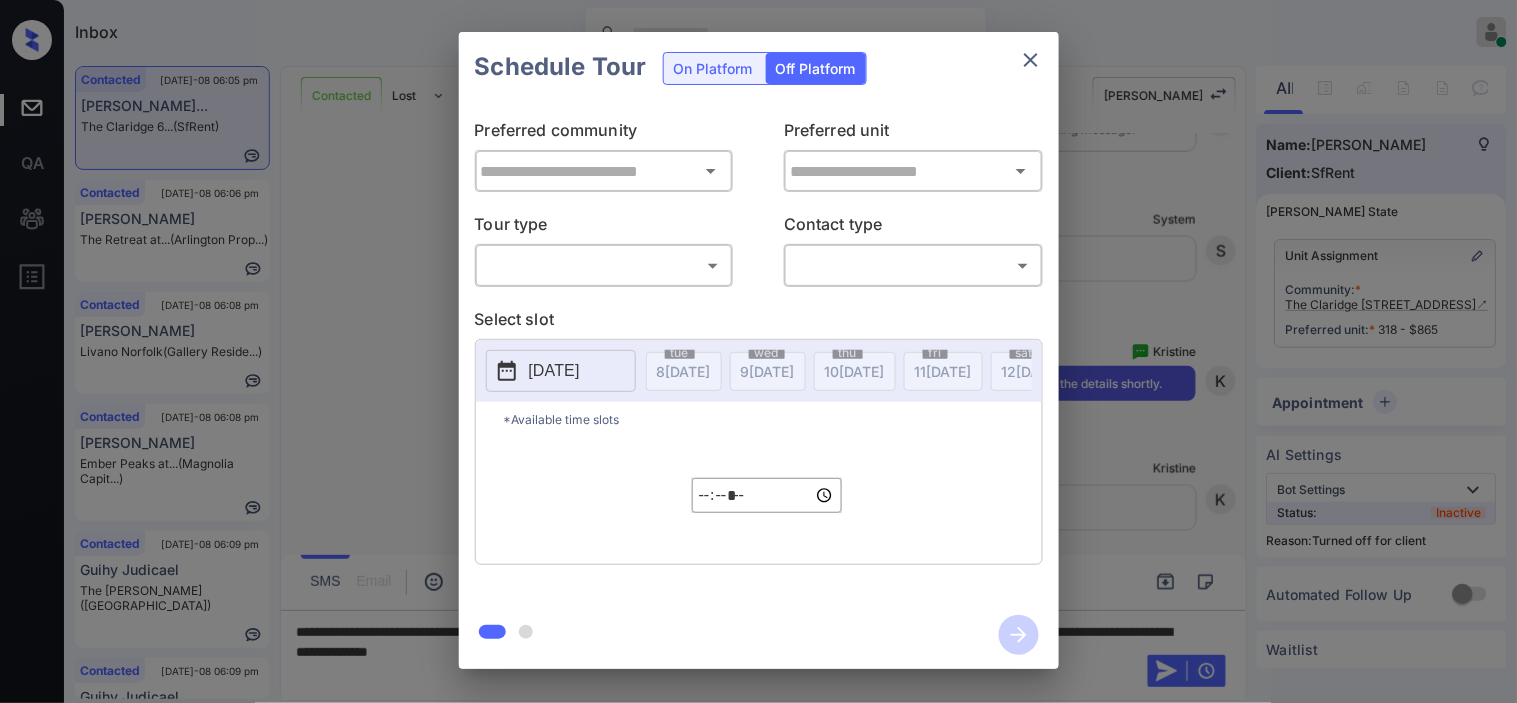 type on "**********" 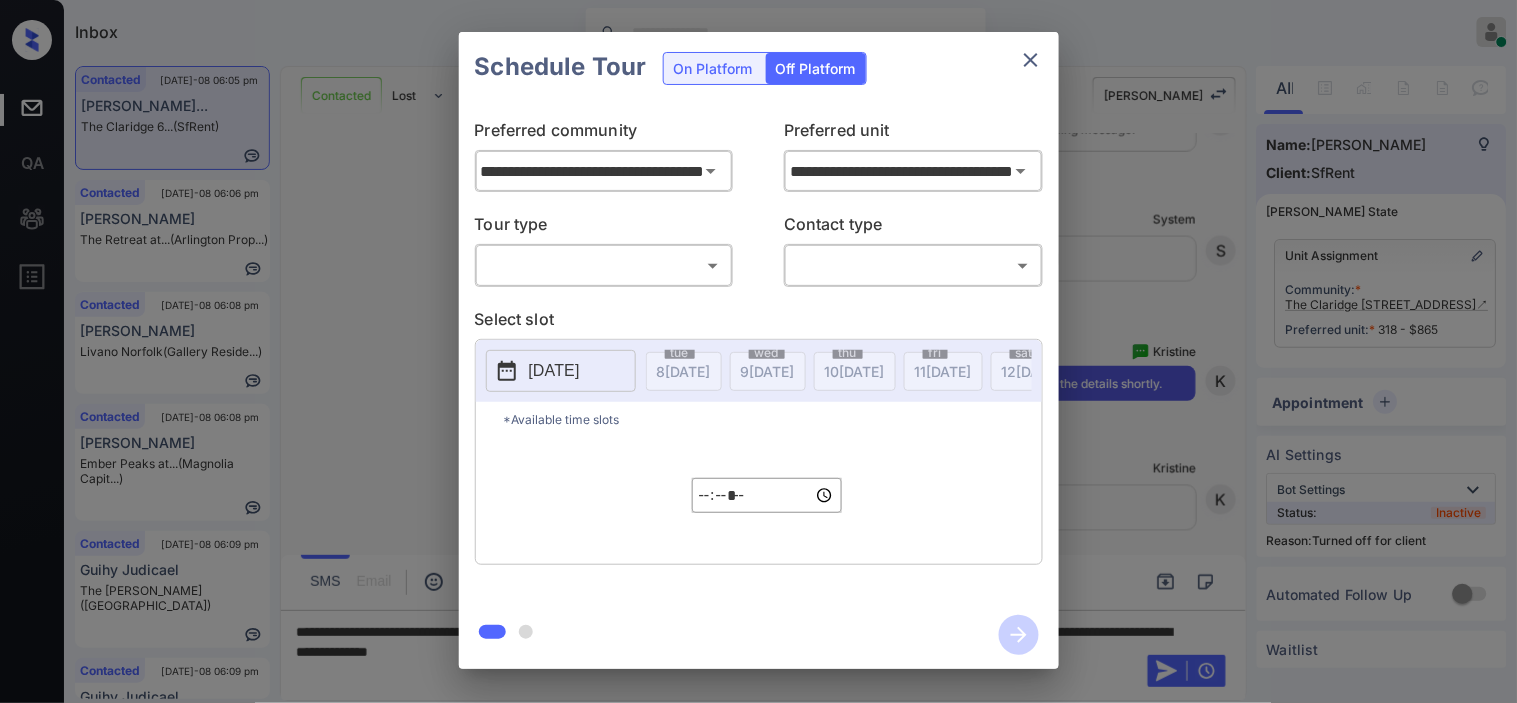 click on "Inbox Kristine Capara Online Set yourself   offline Set yourself   on break Profile Switch to  dark  mode Sign out Contacted Jul-08 06:05 pm   Jeffery Johnso... The Claridge 6...  (SfRent) Contacted Jul-08 06:06 pm   Emma Mauldin The Retreat at...  (Arlington Prop...) Contacted Jul-08 06:08 pm   Felipe Servat Livano Norfolk  (Gallery Reside...) Contacted Jul-08 06:08 pm   Julie Vance Ember Peaks at...  (Magnolia Capit...) Contacted Jul-08 06:09 pm   Guihy Judicael The Montgomery  (Fairfield) Contacted Jul-08 06:09 pm   Guihy Judicael The Montgomery  (Fairfield) Contacted Lost Lead Sentiment: Angry Upon sliding the acknowledgement:  Lead will move to lost stage. * ​ SMS and call option will be set to opt out. AFM will be turned off for the lead. Kelsey New Message Agent Lead created via emailParser in Inbound stage. Jul 08, 2025 05:27 pm A New Message Zuma Lead transfer skipped to agent: Kelsey as pms leadId does not exists for leadType emailParser with stage Inbound Jul 08, 2025 05:27 pm Z New Message Agent" at bounding box center (758, 351) 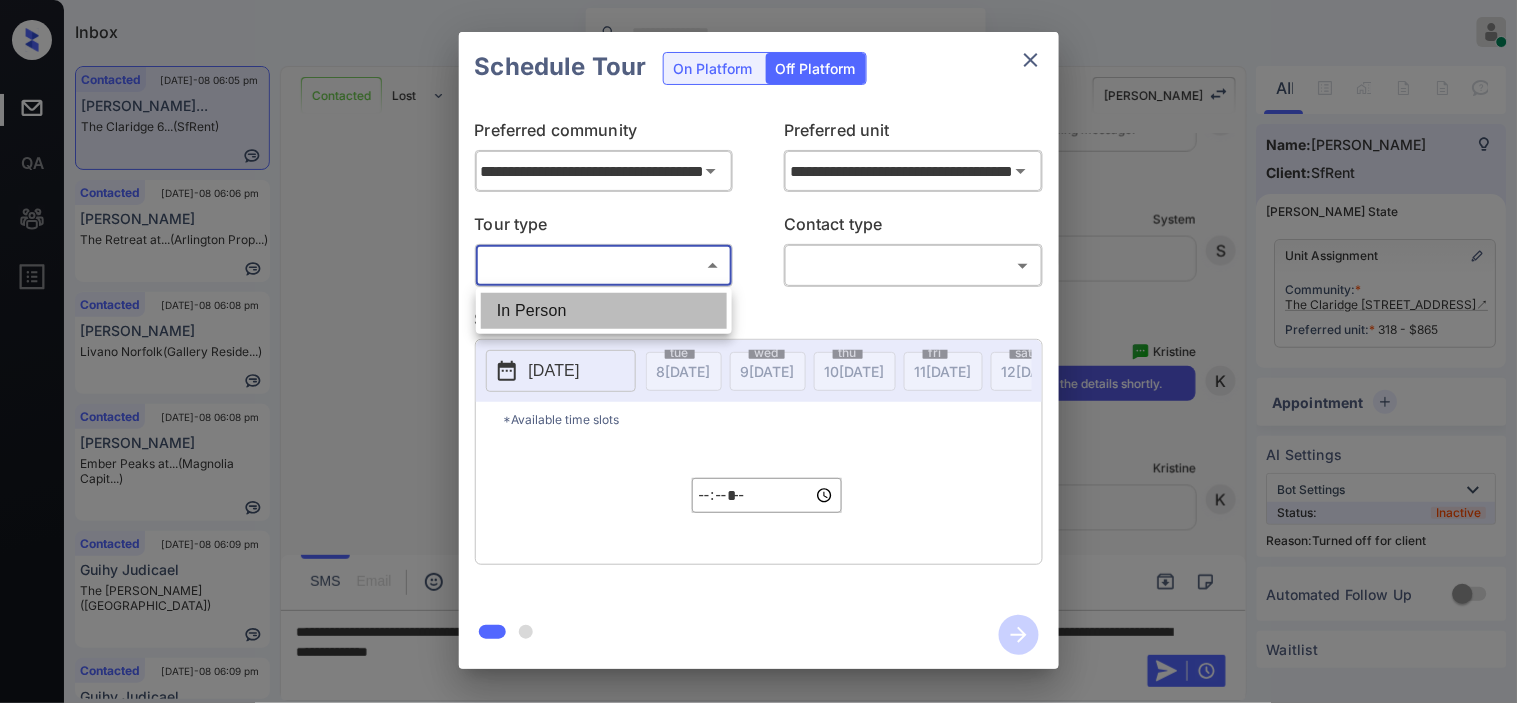 drag, startPoint x: 657, startPoint y: 302, endPoint x: 741, endPoint y: 297, distance: 84.14868 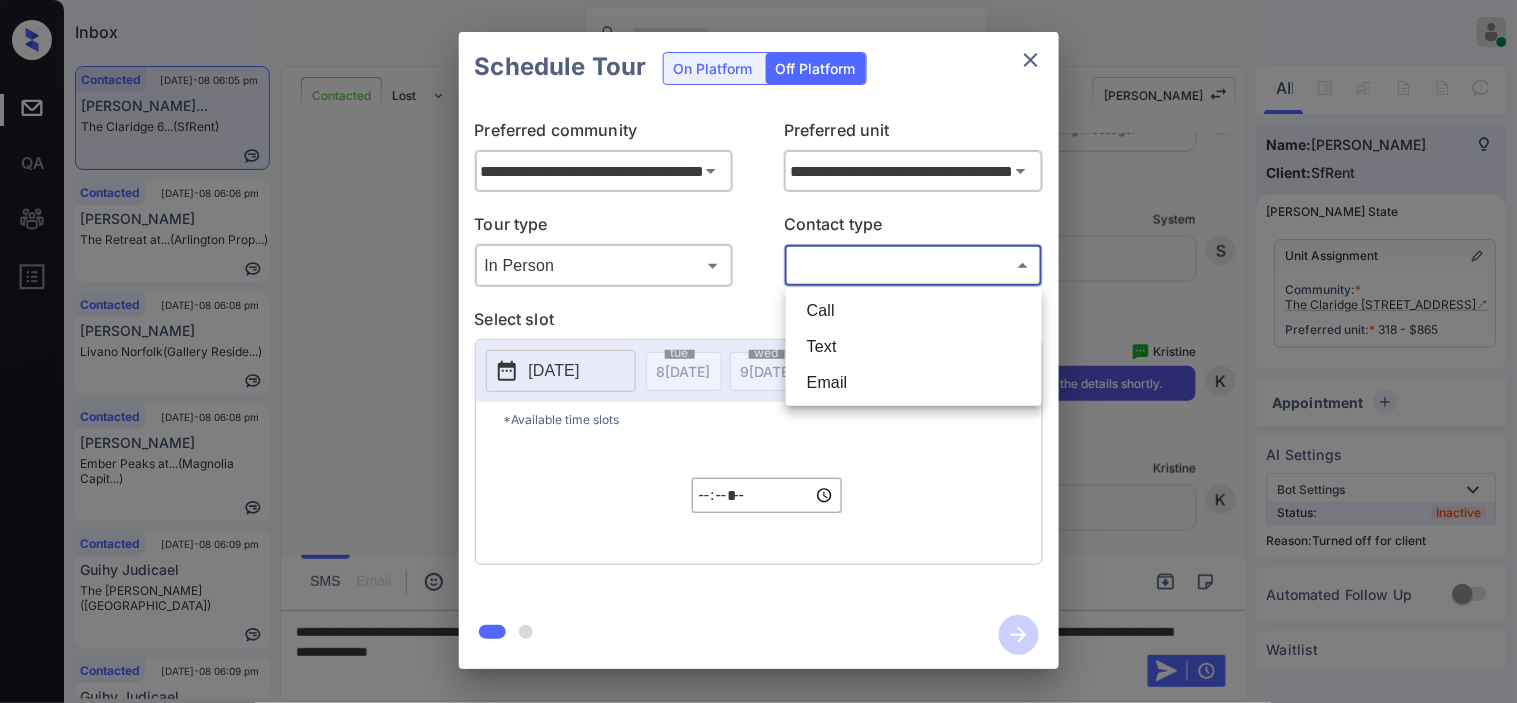 click on "Inbox Kristine Capara Online Set yourself   offline Set yourself   on break Profile Switch to  dark  mode Sign out Contacted Jul-08 06:05 pm   Jeffery Johnso... The Claridge 6...  (SfRent) Contacted Jul-08 06:06 pm   Emma Mauldin The Retreat at...  (Arlington Prop...) Contacted Jul-08 06:08 pm   Felipe Servat Livano Norfolk  (Gallery Reside...) Contacted Jul-08 06:08 pm   Julie Vance Ember Peaks at...  (Magnolia Capit...) Contacted Jul-08 06:09 pm   Guihy Judicael The Montgomery  (Fairfield) Contacted Jul-08 06:09 pm   Guihy Judicael The Montgomery  (Fairfield) Contacted Lost Lead Sentiment: Angry Upon sliding the acknowledgement:  Lead will move to lost stage. * ​ SMS and call option will be set to opt out. AFM will be turned off for the lead. Kelsey New Message Agent Lead created via emailParser in Inbound stage. Jul 08, 2025 05:27 pm A New Message Zuma Lead transfer skipped to agent: Kelsey as pms leadId does not exists for leadType emailParser with stage Inbound Jul 08, 2025 05:27 pm Z New Message Agent" at bounding box center (758, 351) 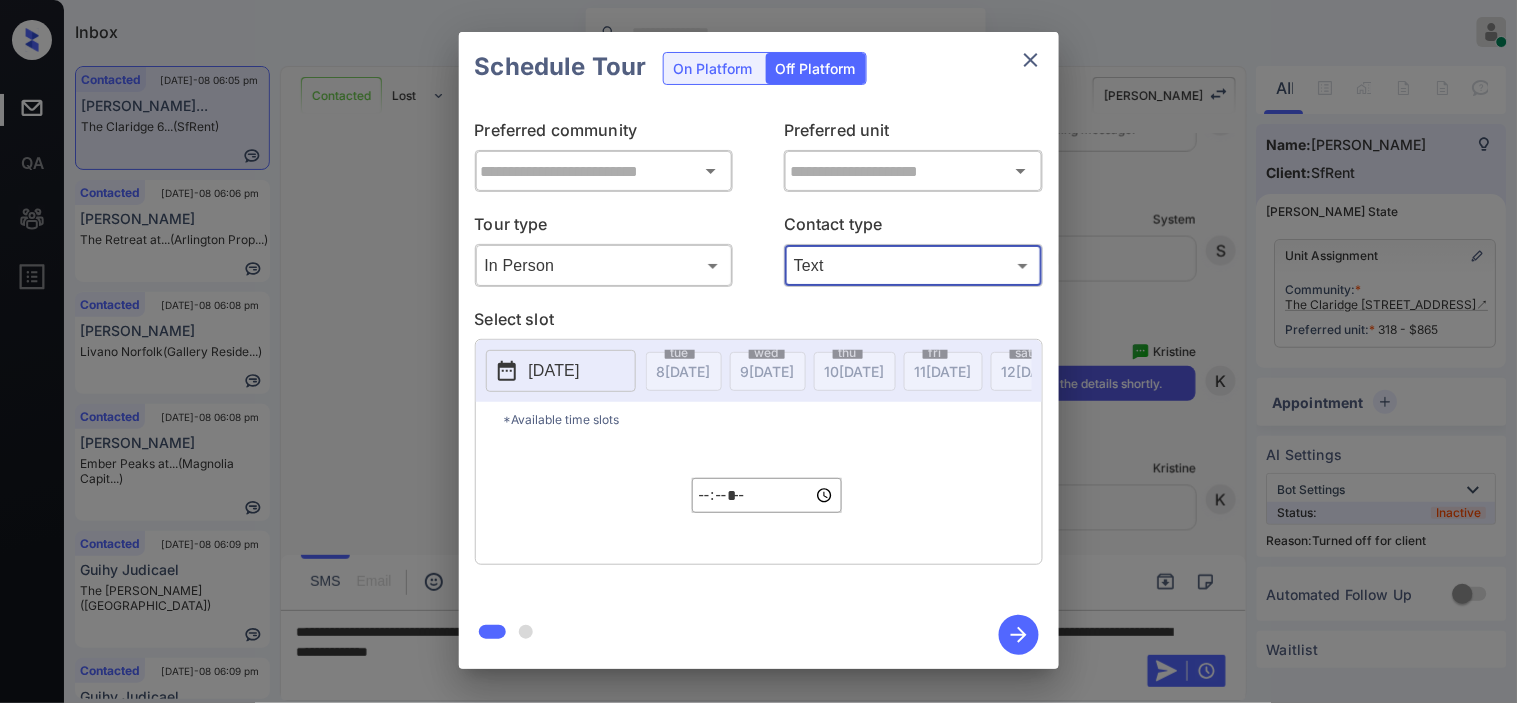 type on "****" 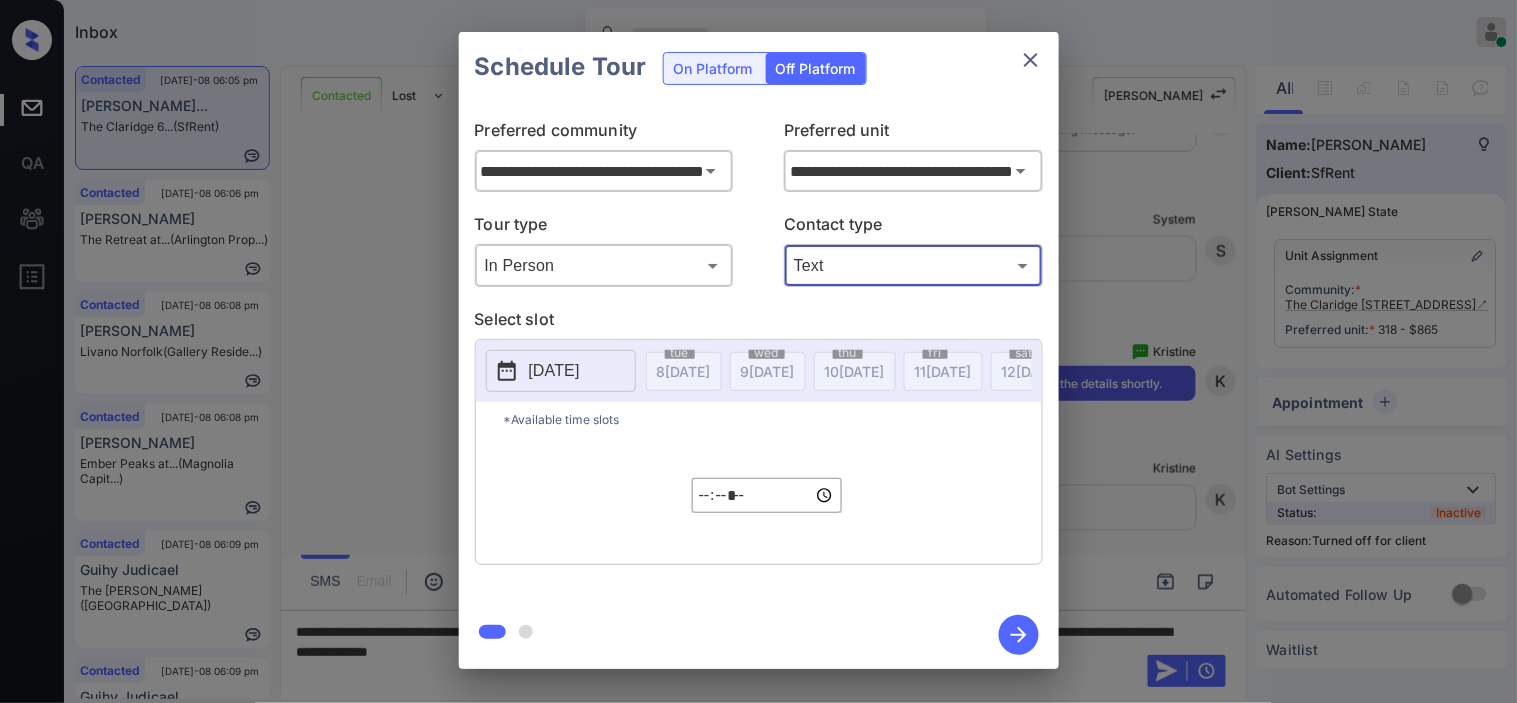 click on "2025-07-08" at bounding box center [554, 371] 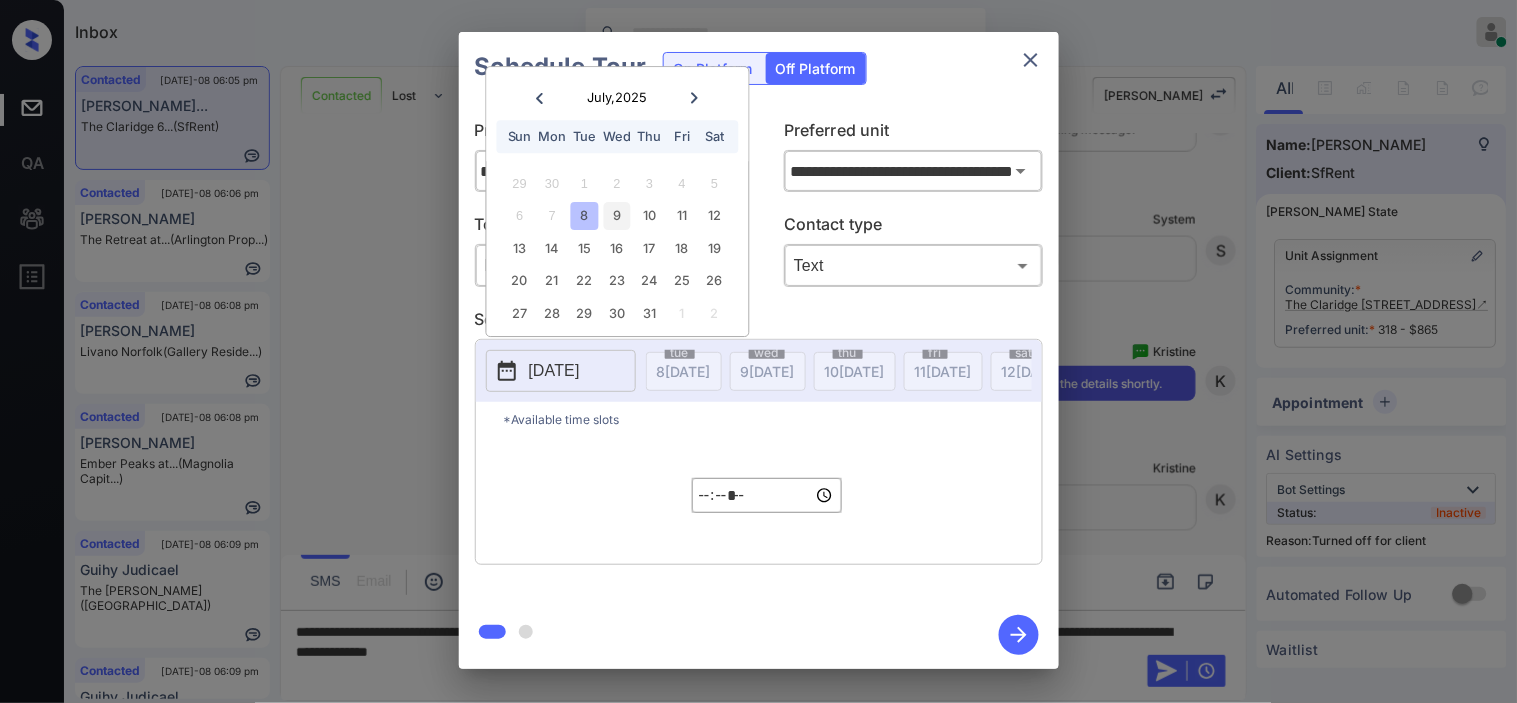 click on "9" at bounding box center [617, 216] 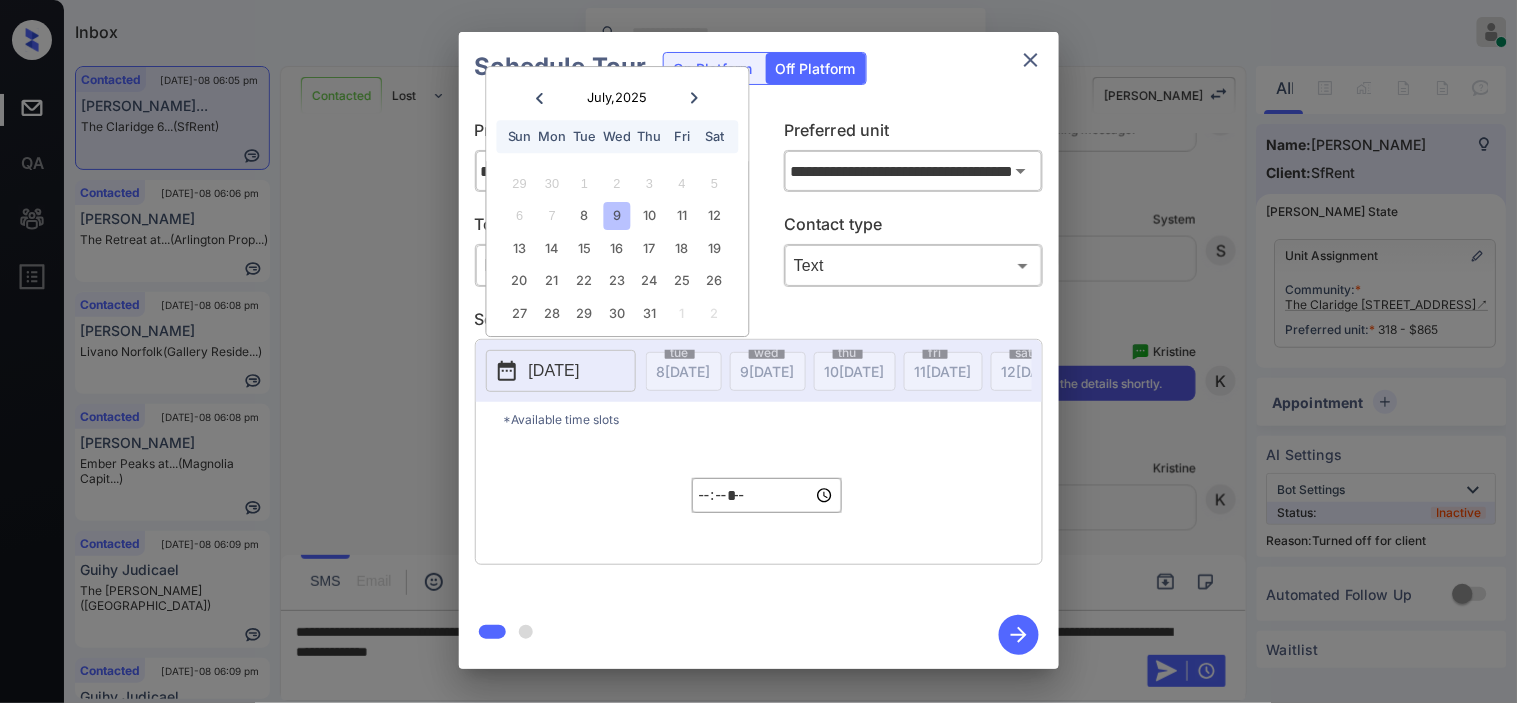 click on "*****" at bounding box center [767, 495] 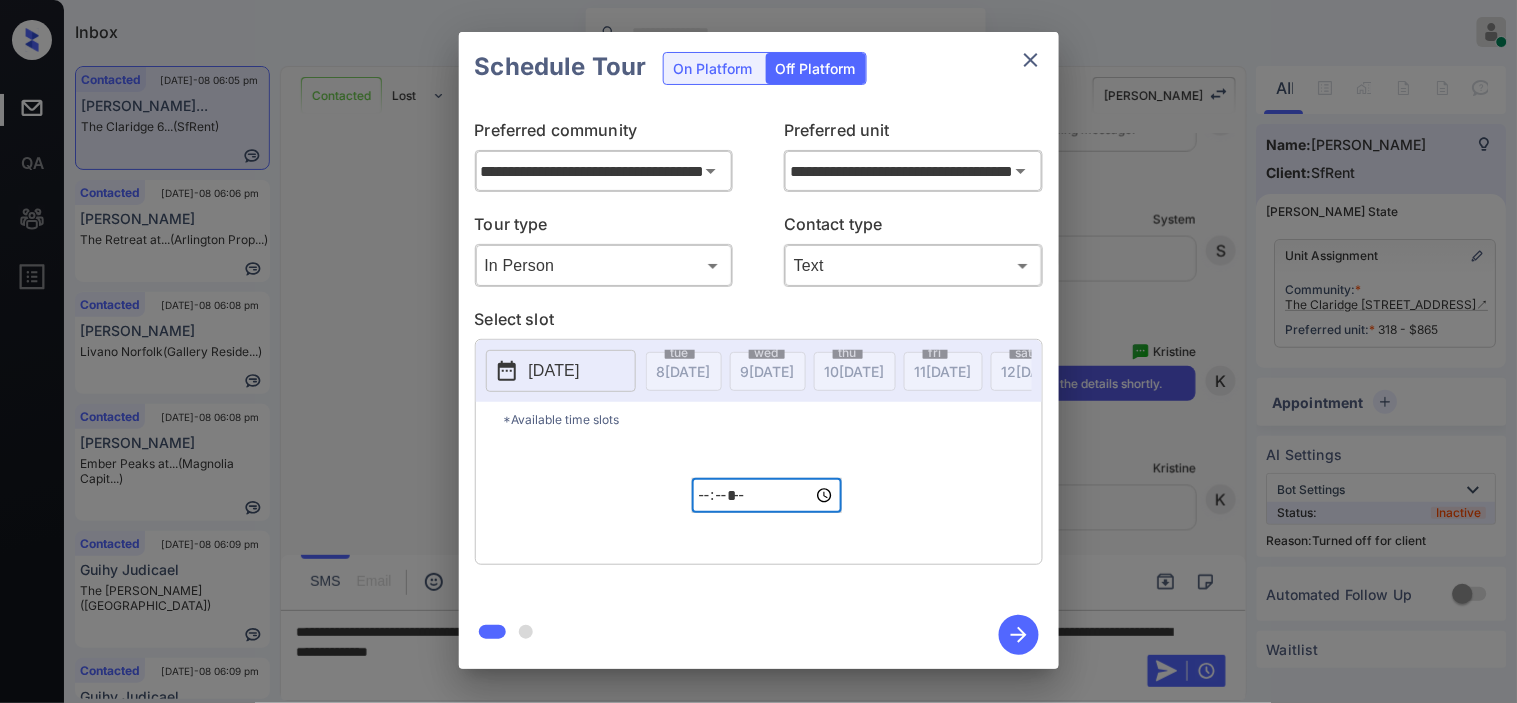 type on "*****" 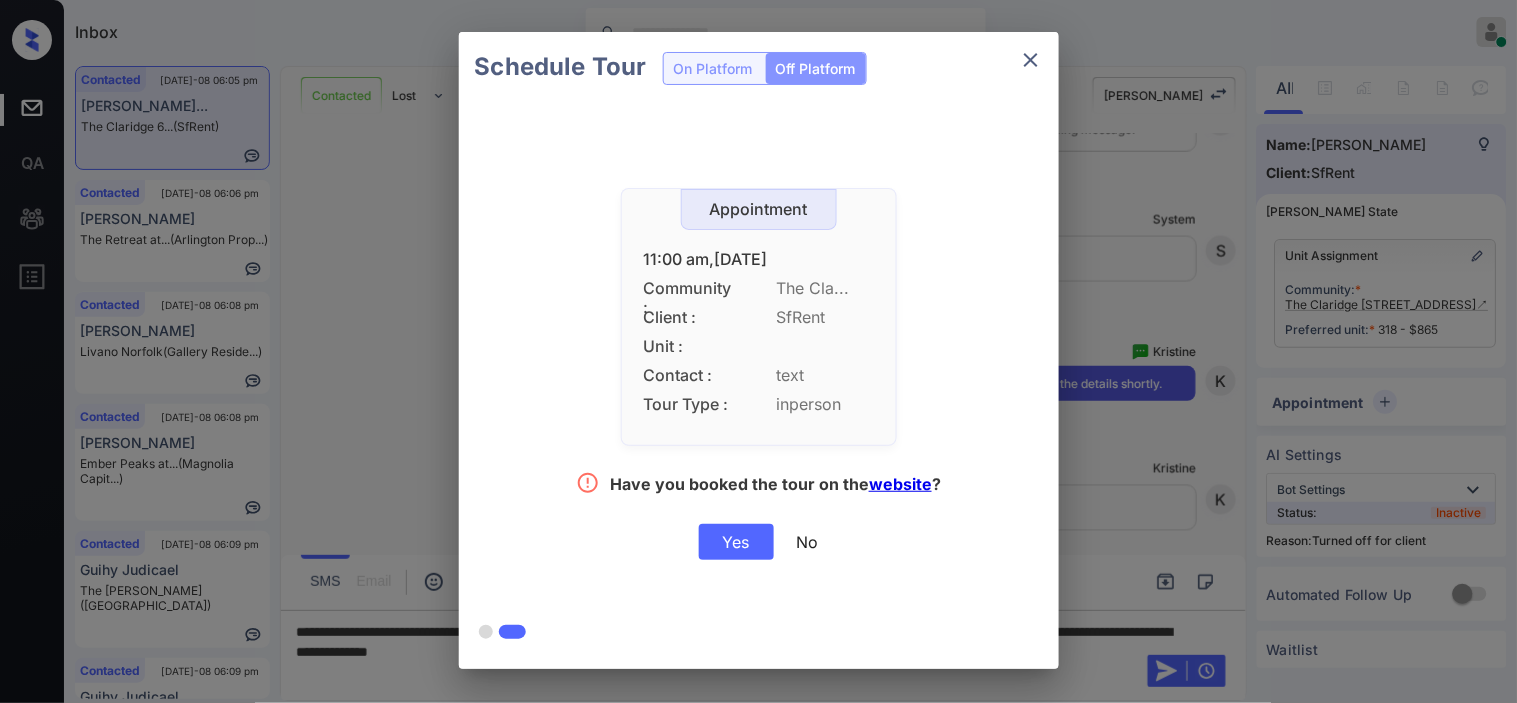 click on "Yes" at bounding box center [736, 542] 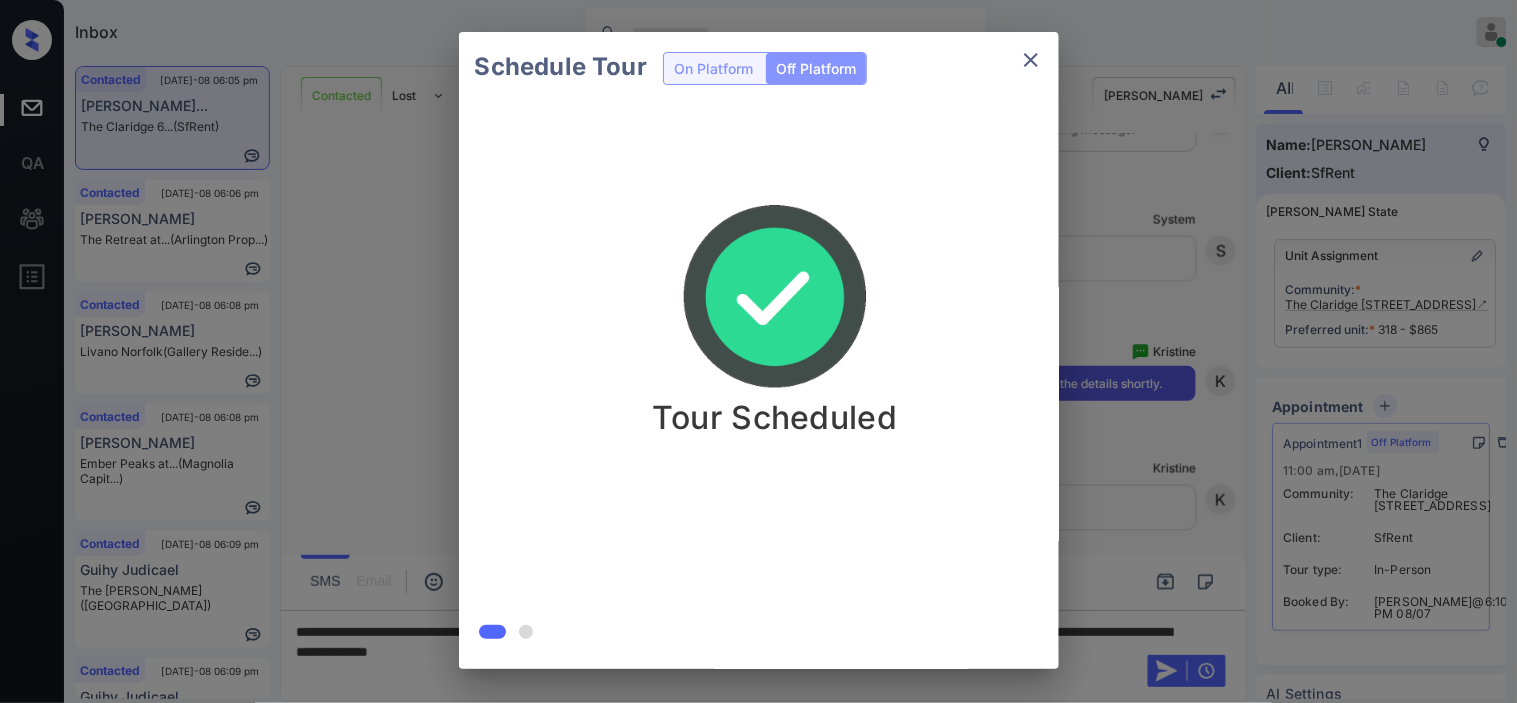 drag, startPoint x: 1124, startPoint y: 363, endPoint x: 1124, endPoint y: 350, distance: 13 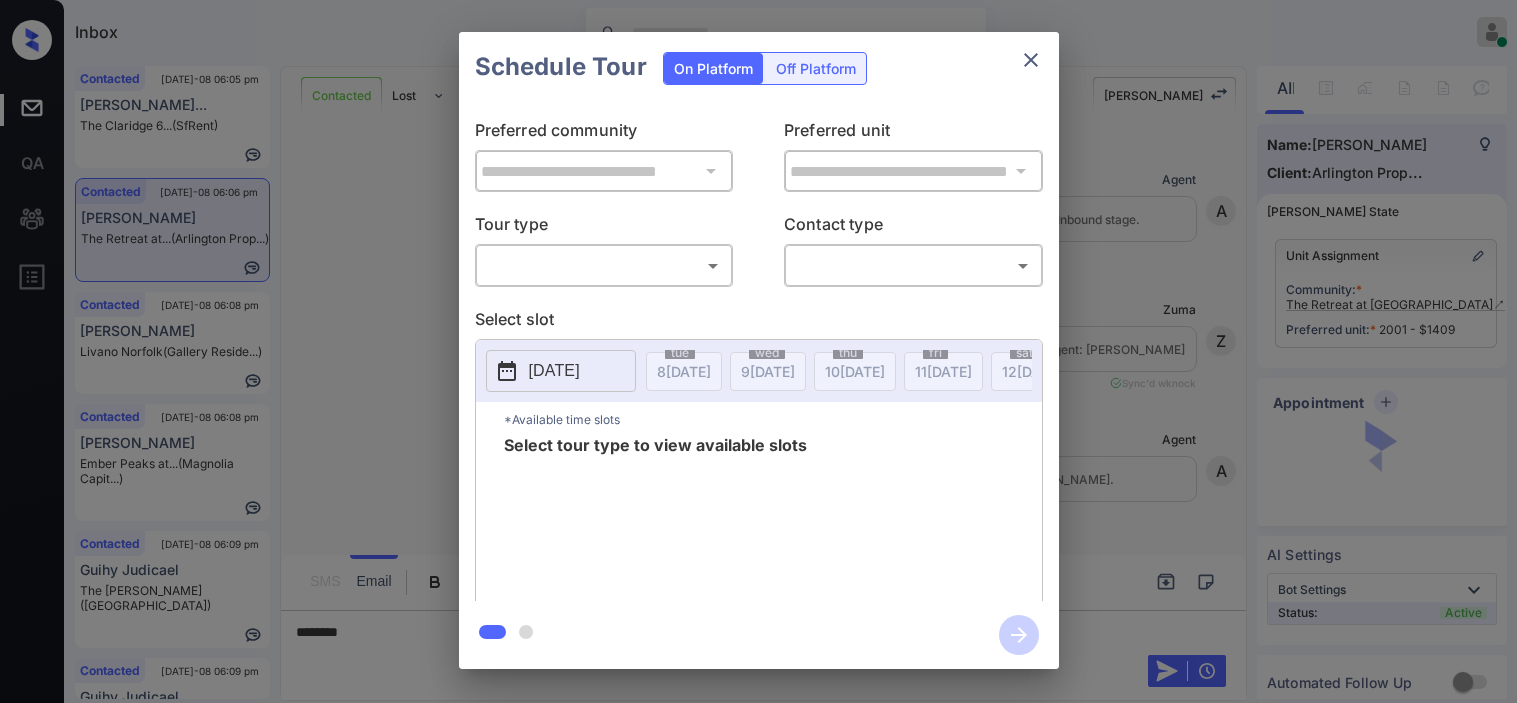 scroll, scrollTop: 0, scrollLeft: 0, axis: both 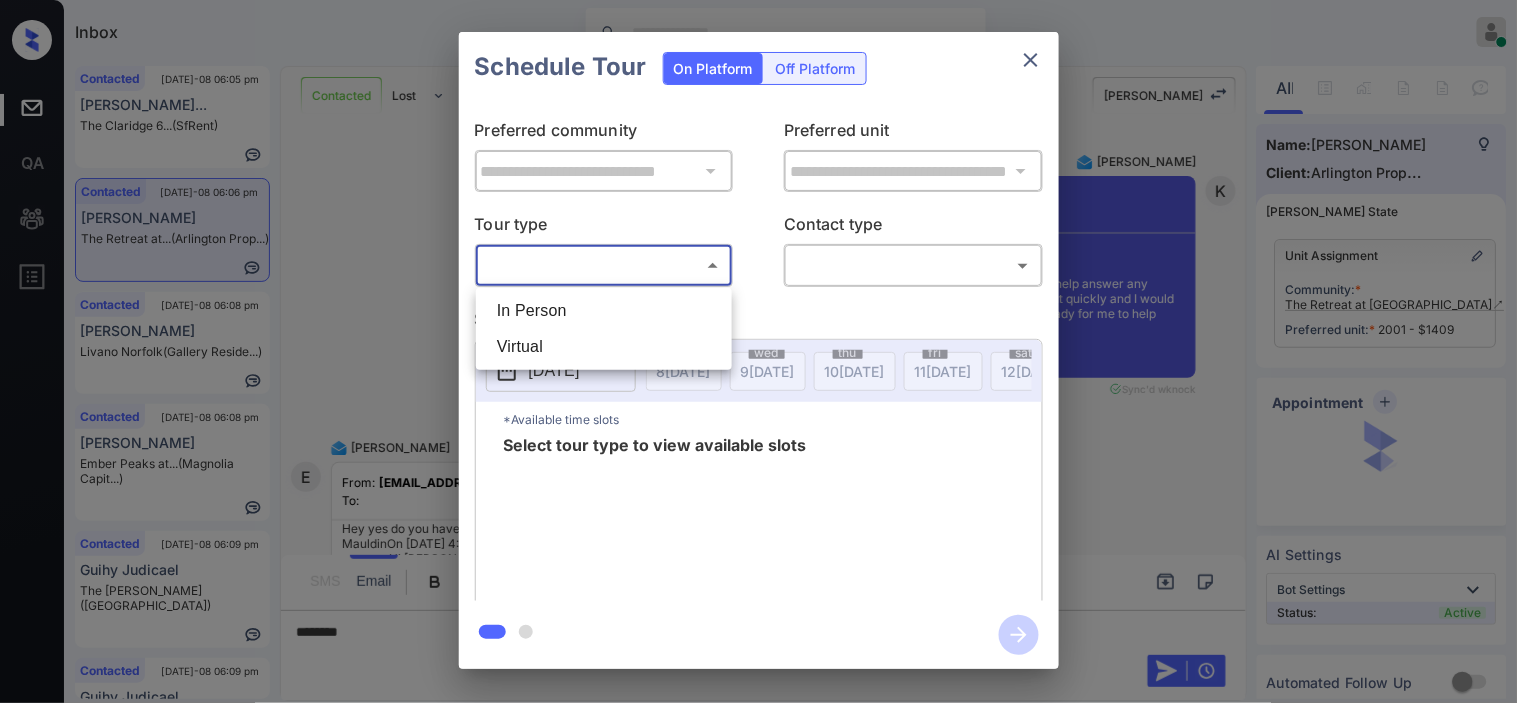 drag, startPoint x: 625, startPoint y: 265, endPoint x: 627, endPoint y: 278, distance: 13.152946 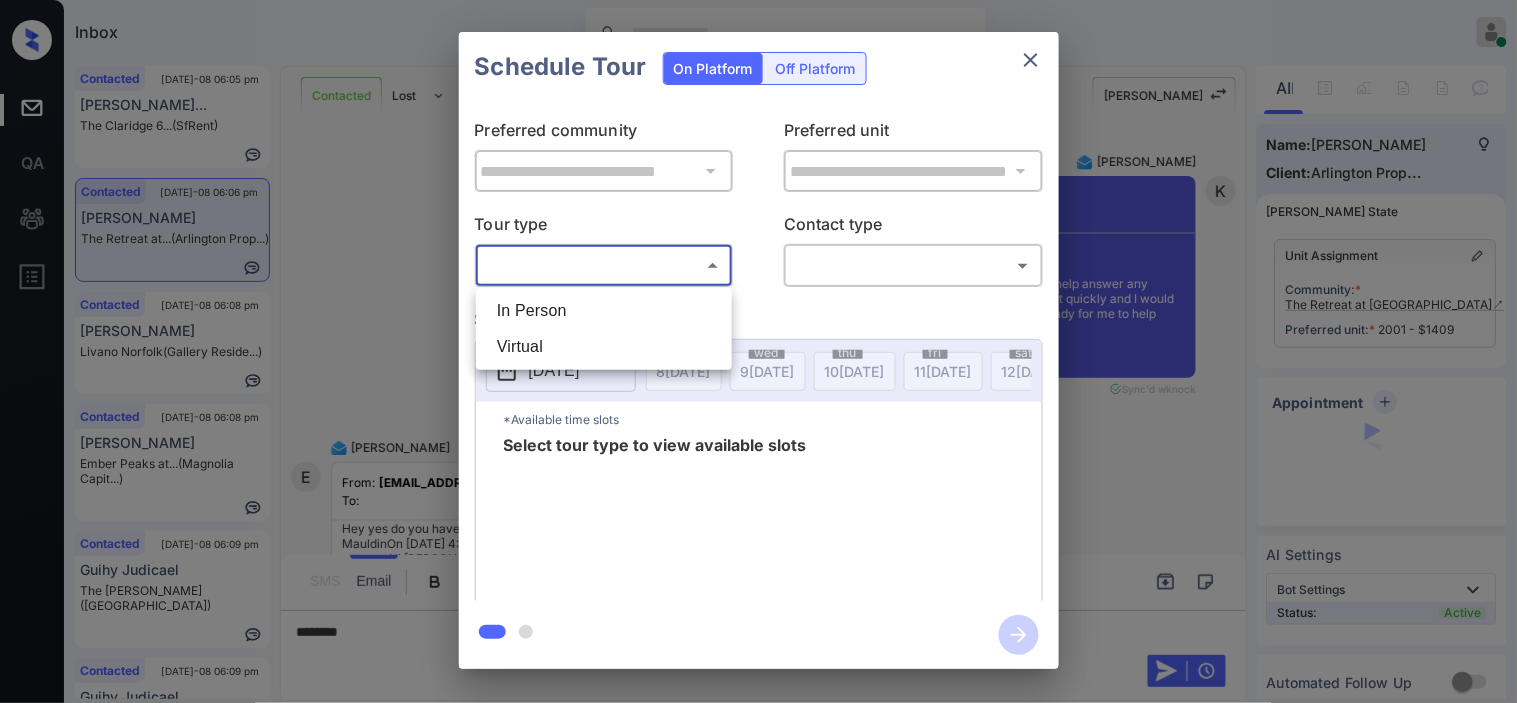 click on "Inbox Kristine Capara Online Set yourself   offline Set yourself   on break Profile Switch to  dark  mode Sign out Contacted Jul-08 06:05 pm   Jeffery Johnso... The Claridge 6...  (SfRent) Contacted Jul-08 06:06 pm   Emma Mauldin The Retreat at...  (Arlington Prop...) Contacted Jul-08 06:08 pm   Felipe Servat Livano Norfolk  (Gallery Reside...) Contacted Jul-08 06:08 pm   Julie Vance Ember Peaks at...  (Magnolia Capit...) Contacted Jul-08 06:09 pm   Guihy Judicael The Montgomery  (Fairfield) Contacted Jul-08 06:09 pm   Guihy Judicael The Montgomery  (Fairfield) Contacted Lost Lead Sentiment: Angry Upon sliding the acknowledgement:  Lead will move to lost stage. * ​ SMS and call option will be set to opt out. AFM will be turned off for the lead. Kelsey New Message Agent Lead created via webhook in Inbound stage. Jul 05, 2025 05:23 pm A New Message Zuma Lead transferred to leasing agent: kelsey Jul 05, 2025 05:23 pm  Sync'd w  knock Z New Message Agent AFM Request sent to Kelsey. Jul 05, 2025 05:23 pm A From:" at bounding box center (758, 351) 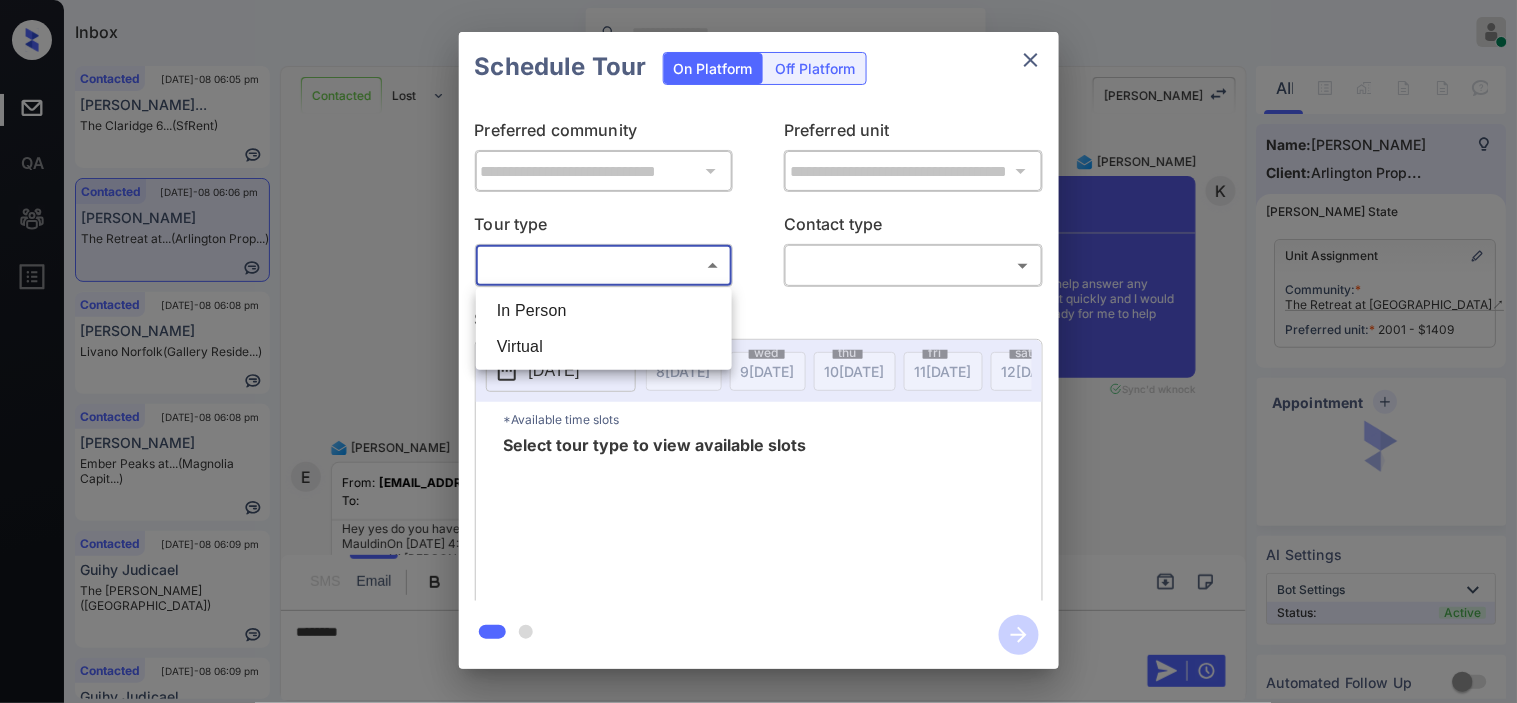 click on "In Person" at bounding box center [604, 311] 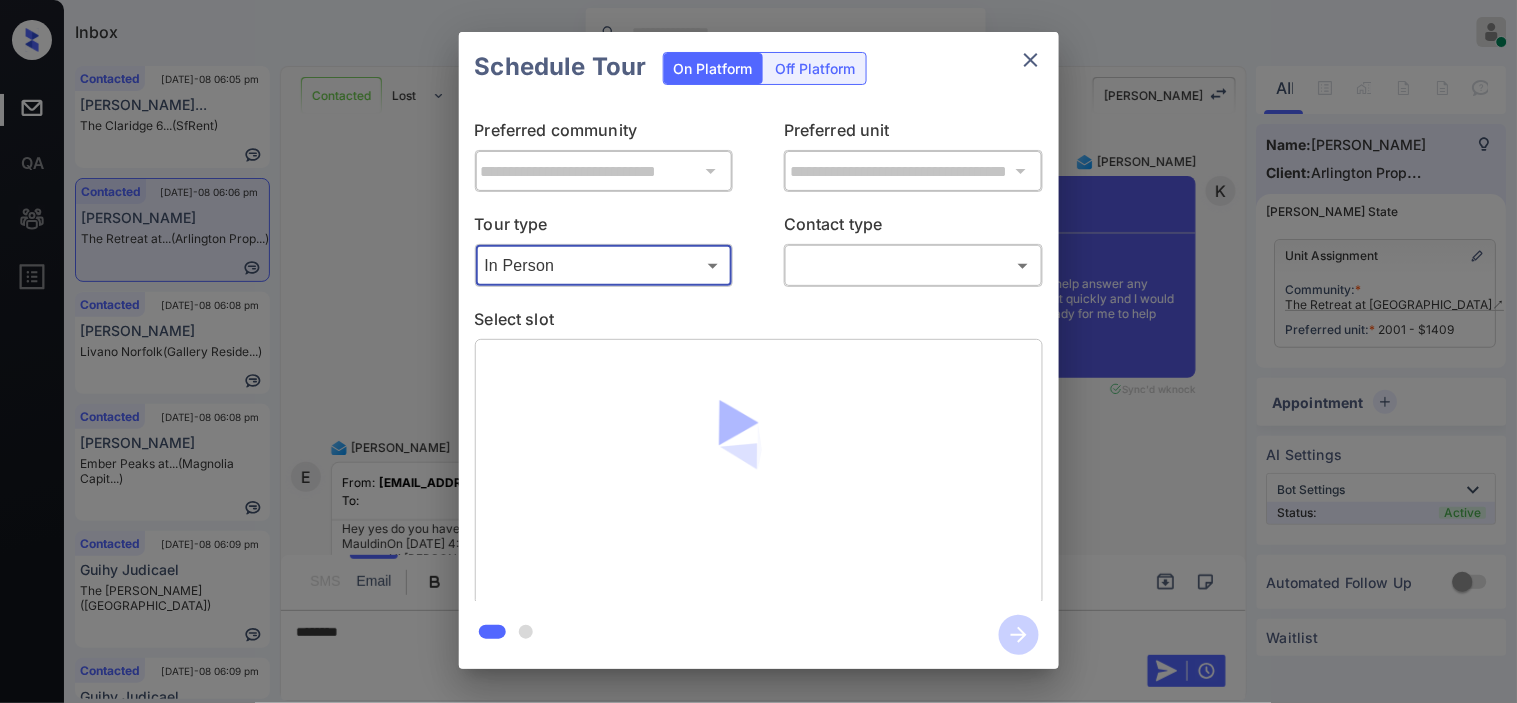 type on "********" 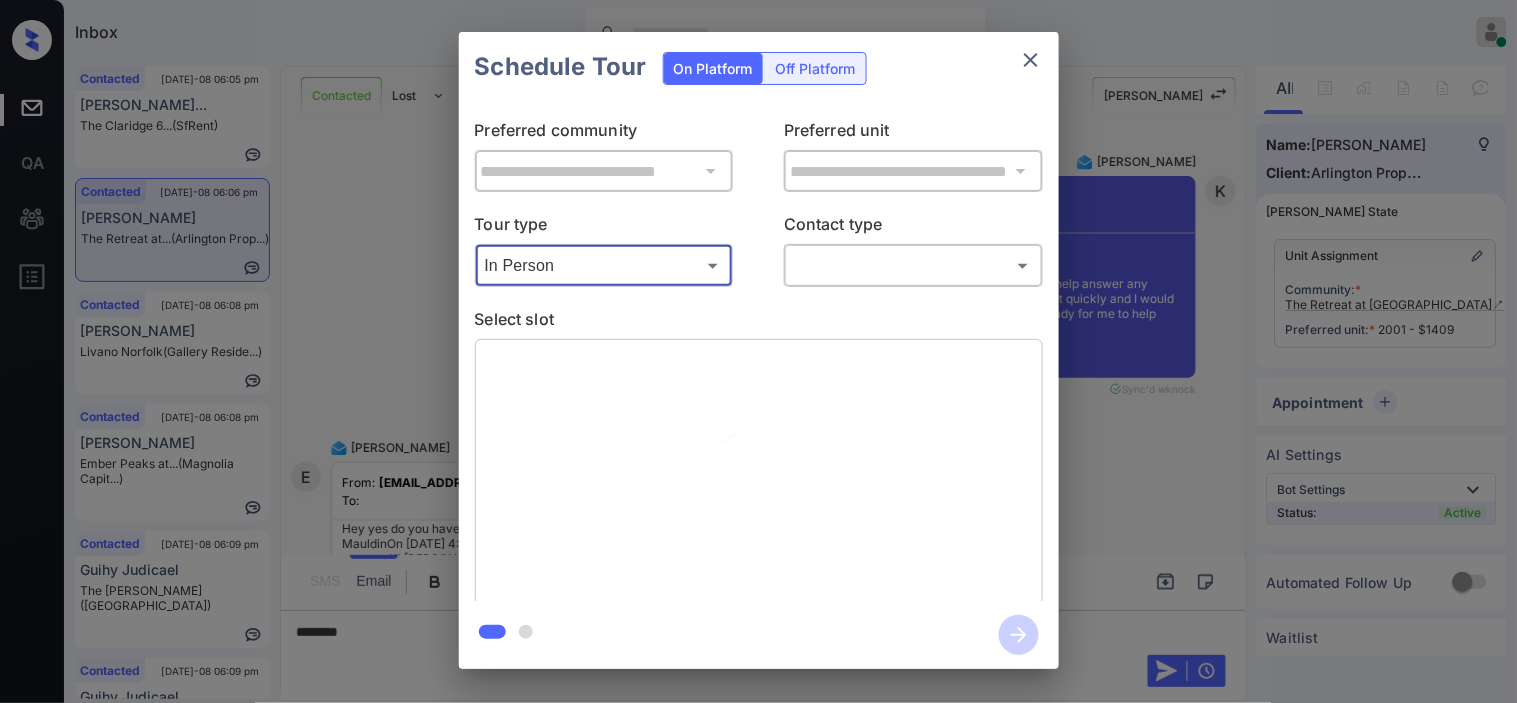 click on "Inbox Kristine Capara Online Set yourself   offline Set yourself   on break Profile Switch to  dark  mode Sign out Contacted Jul-08 06:05 pm   Jeffery Johnso... The Claridge 6...  (SfRent) Contacted Jul-08 06:06 pm   Emma Mauldin The Retreat at...  (Arlington Prop...) Contacted Jul-08 06:08 pm   Felipe Servat Livano Norfolk  (Gallery Reside...) Contacted Jul-08 06:08 pm   Julie Vance Ember Peaks at...  (Magnolia Capit...) Contacted Jul-08 06:09 pm   Guihy Judicael The Montgomery  (Fairfield) Contacted Jul-08 06:09 pm   Guihy Judicael The Montgomery  (Fairfield) Contacted Lost Lead Sentiment: Angry Upon sliding the acknowledgement:  Lead will move to lost stage. * ​ SMS and call option will be set to opt out. AFM will be turned off for the lead. Kelsey New Message Agent Lead created via webhook in Inbound stage. Jul 05, 2025 05:23 pm A New Message Zuma Lead transferred to leasing agent: kelsey Jul 05, 2025 05:23 pm  Sync'd w  knock Z New Message Agent AFM Request sent to Kelsey. Jul 05, 2025 05:23 pm A From:" at bounding box center (758, 351) 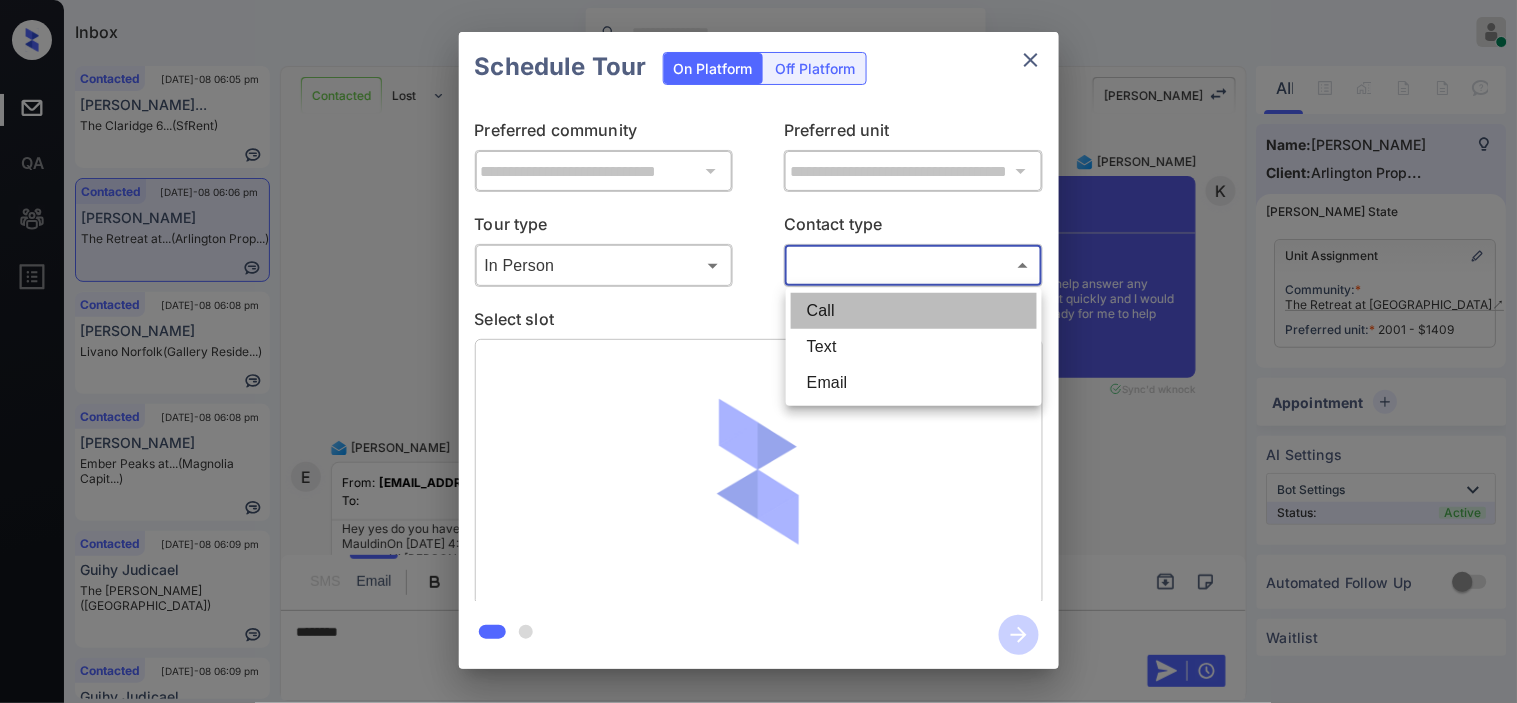click on "Call" at bounding box center [914, 311] 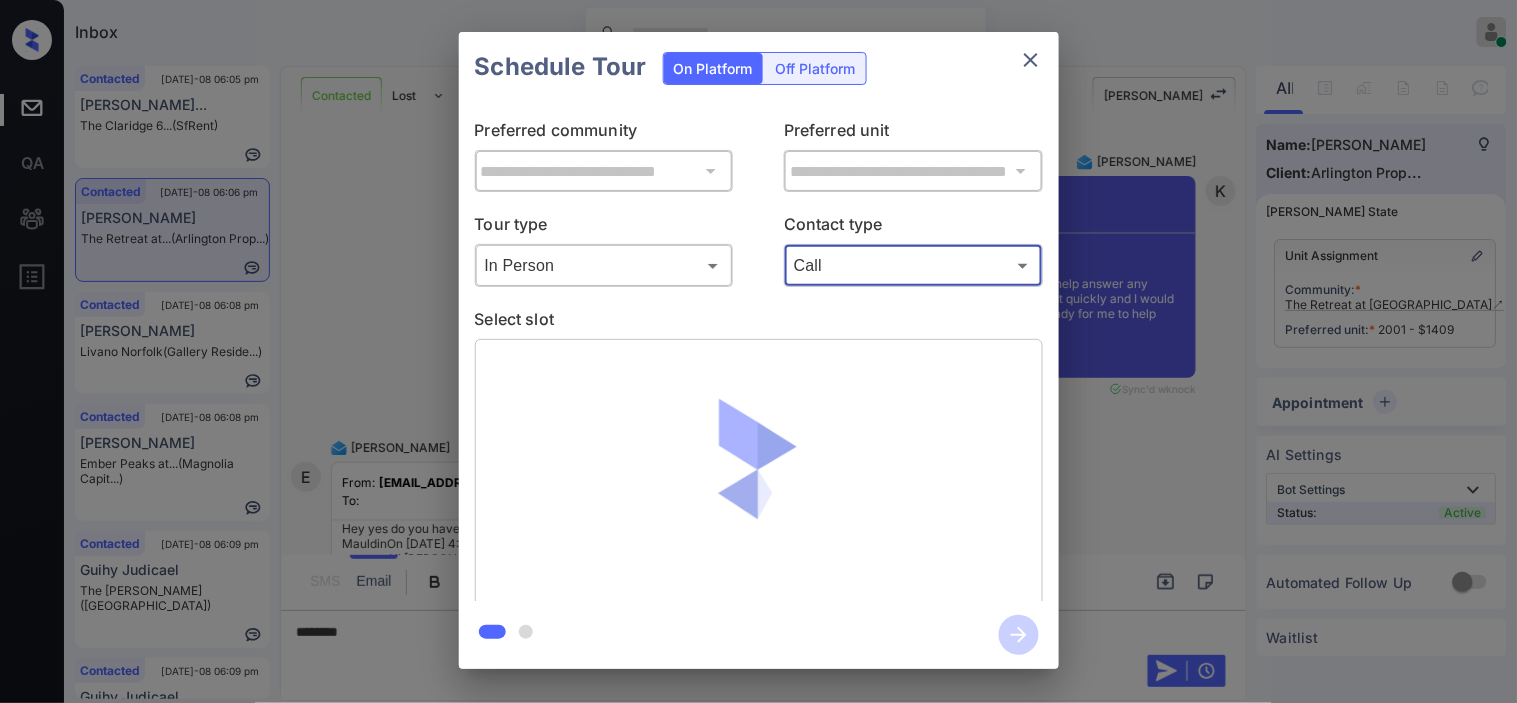click on "Inbox Kristine Capara Online Set yourself   offline Set yourself   on break Profile Switch to  dark  mode Sign out Contacted Jul-08 06:05 pm   Jeffery Johnso... The Claridge 6...  (SfRent) Contacted Jul-08 06:06 pm   Emma Mauldin The Retreat at...  (Arlington Prop...) Contacted Jul-08 06:08 pm   Felipe Servat Livano Norfolk  (Gallery Reside...) Contacted Jul-08 06:08 pm   Julie Vance Ember Peaks at...  (Magnolia Capit...) Contacted Jul-08 06:09 pm   Guihy Judicael The Montgomery  (Fairfield) Contacted Jul-08 06:09 pm   Guihy Judicael The Montgomery  (Fairfield) Contacted Lost Lead Sentiment: Angry Upon sliding the acknowledgement:  Lead will move to lost stage. * ​ SMS and call option will be set to opt out. AFM will be turned off for the lead. Kelsey New Message Agent Lead created via webhook in Inbound stage. Jul 05, 2025 05:23 pm A New Message Zuma Lead transferred to leasing agent: kelsey Jul 05, 2025 05:23 pm  Sync'd w  knock Z New Message Agent AFM Request sent to Kelsey. Jul 05, 2025 05:23 pm A From:" at bounding box center (758, 351) 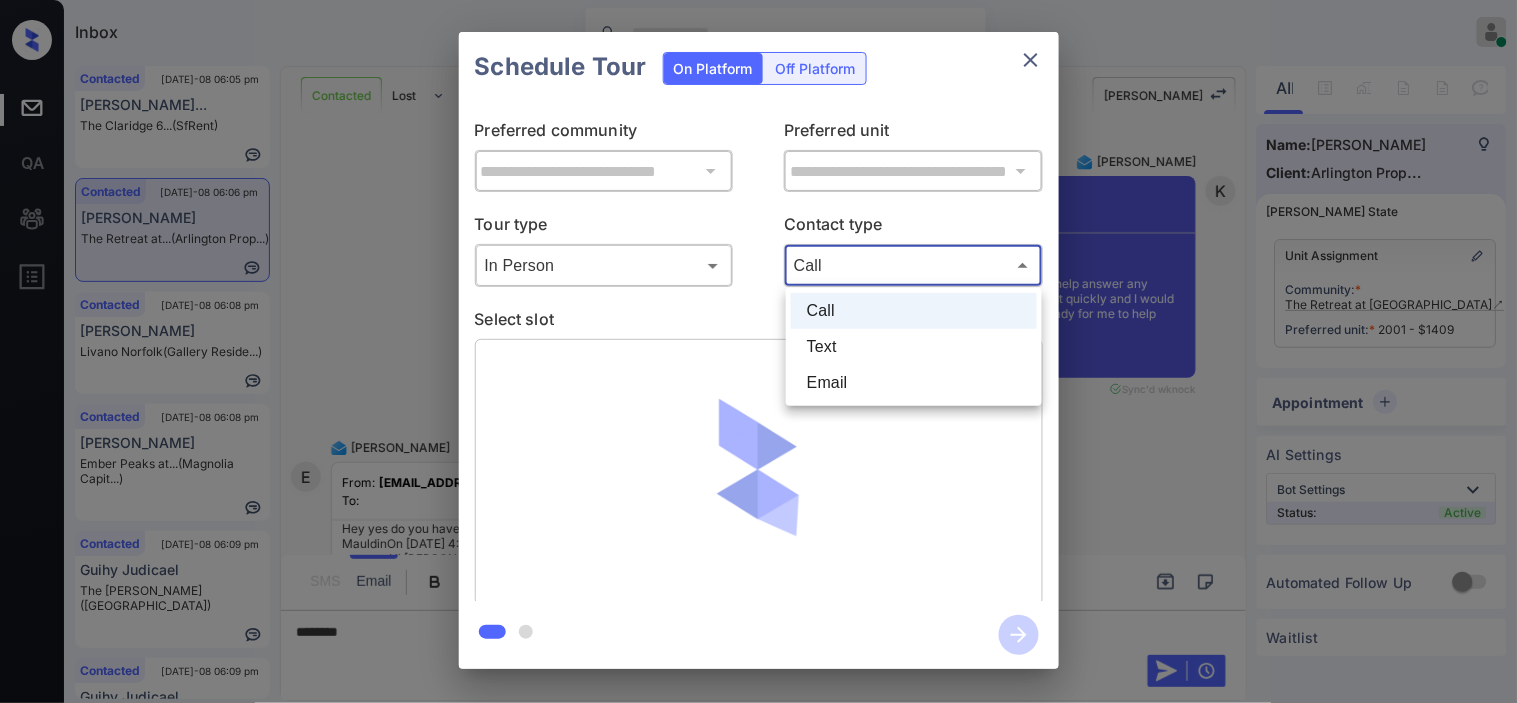 click on "Text" at bounding box center [914, 347] 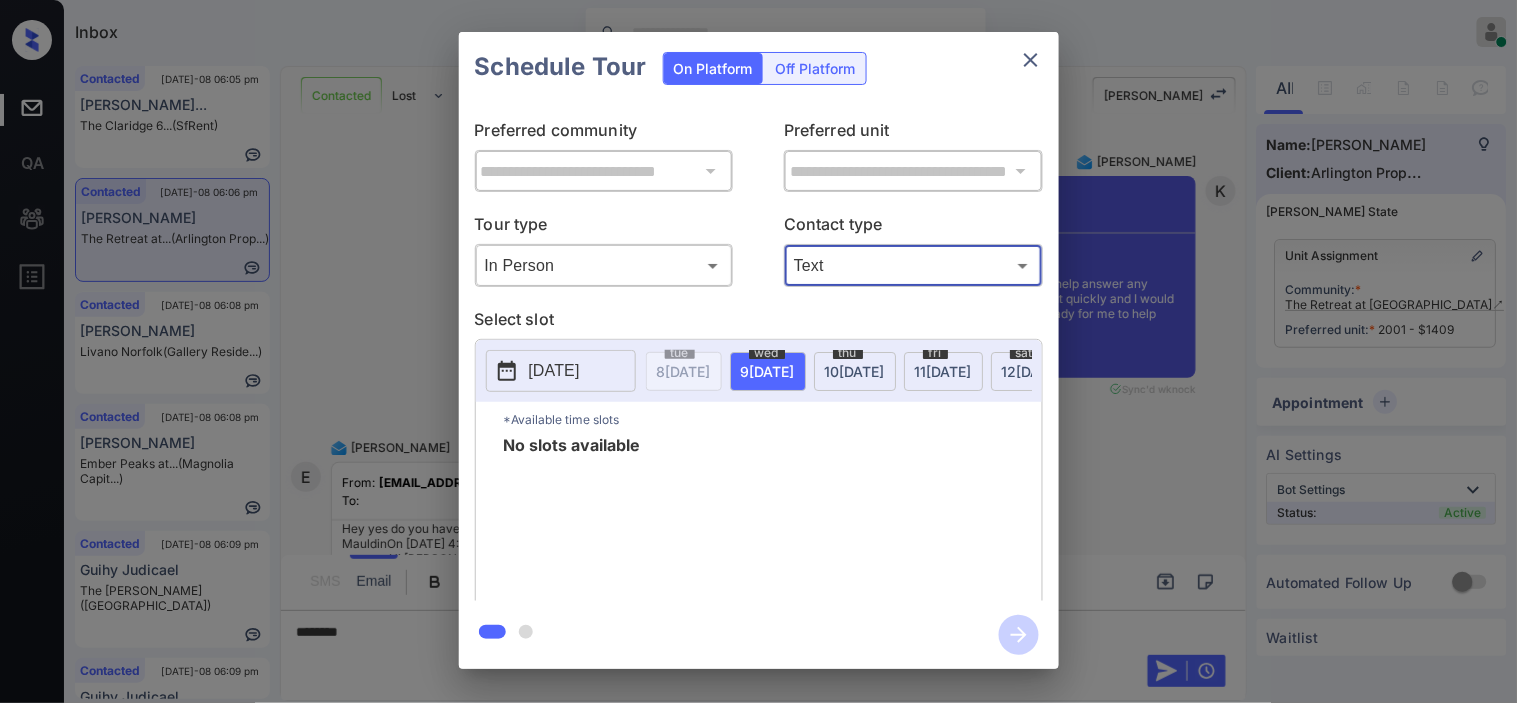 type on "****" 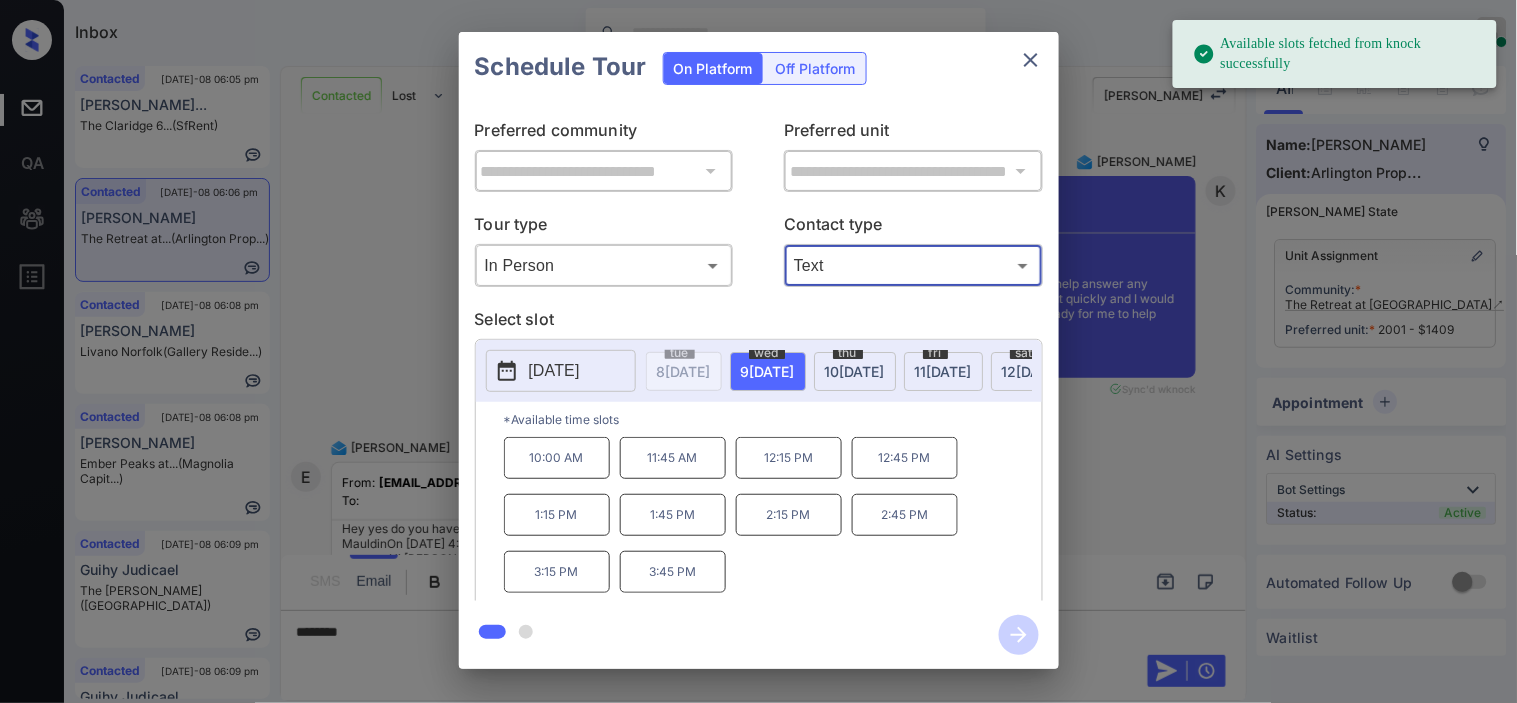 click on "[DATE]" at bounding box center [554, 371] 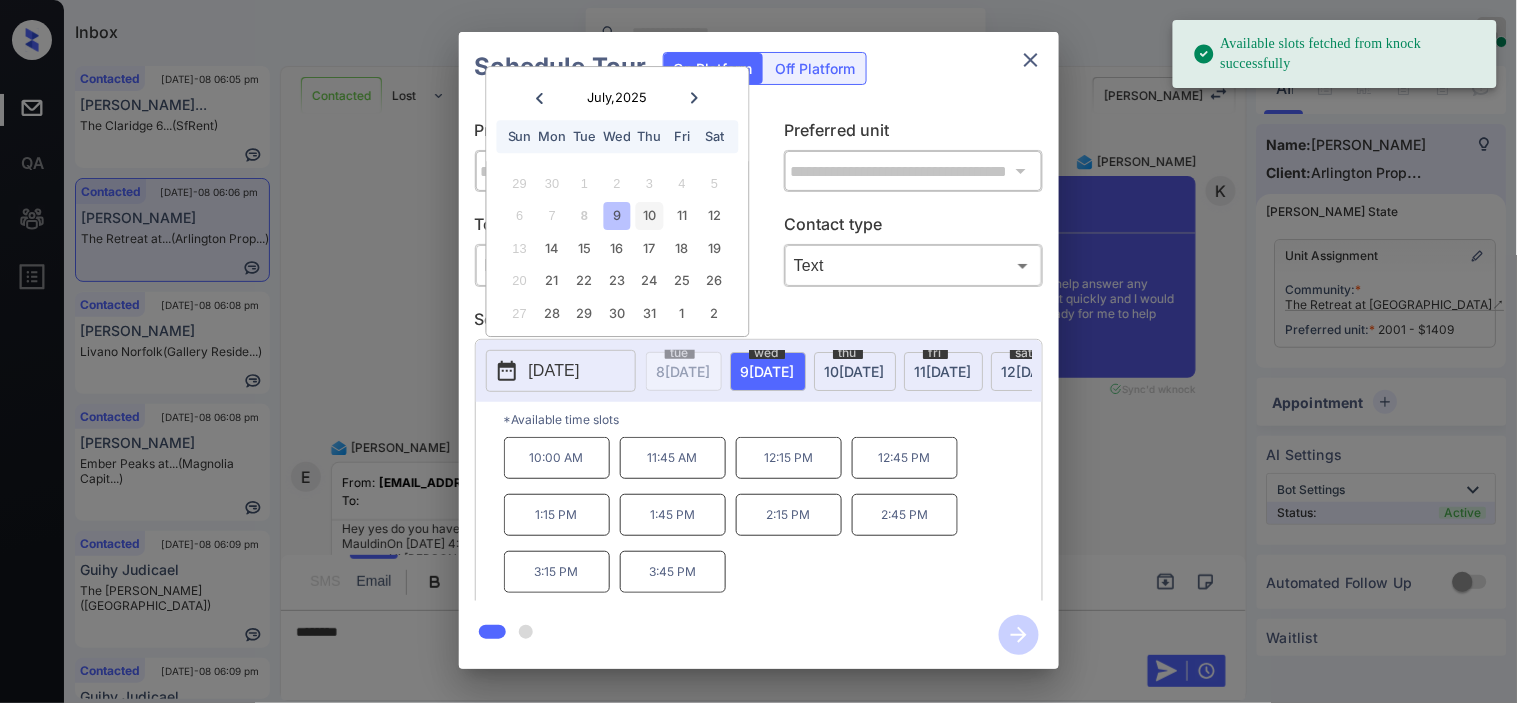 click on "10" at bounding box center (649, 216) 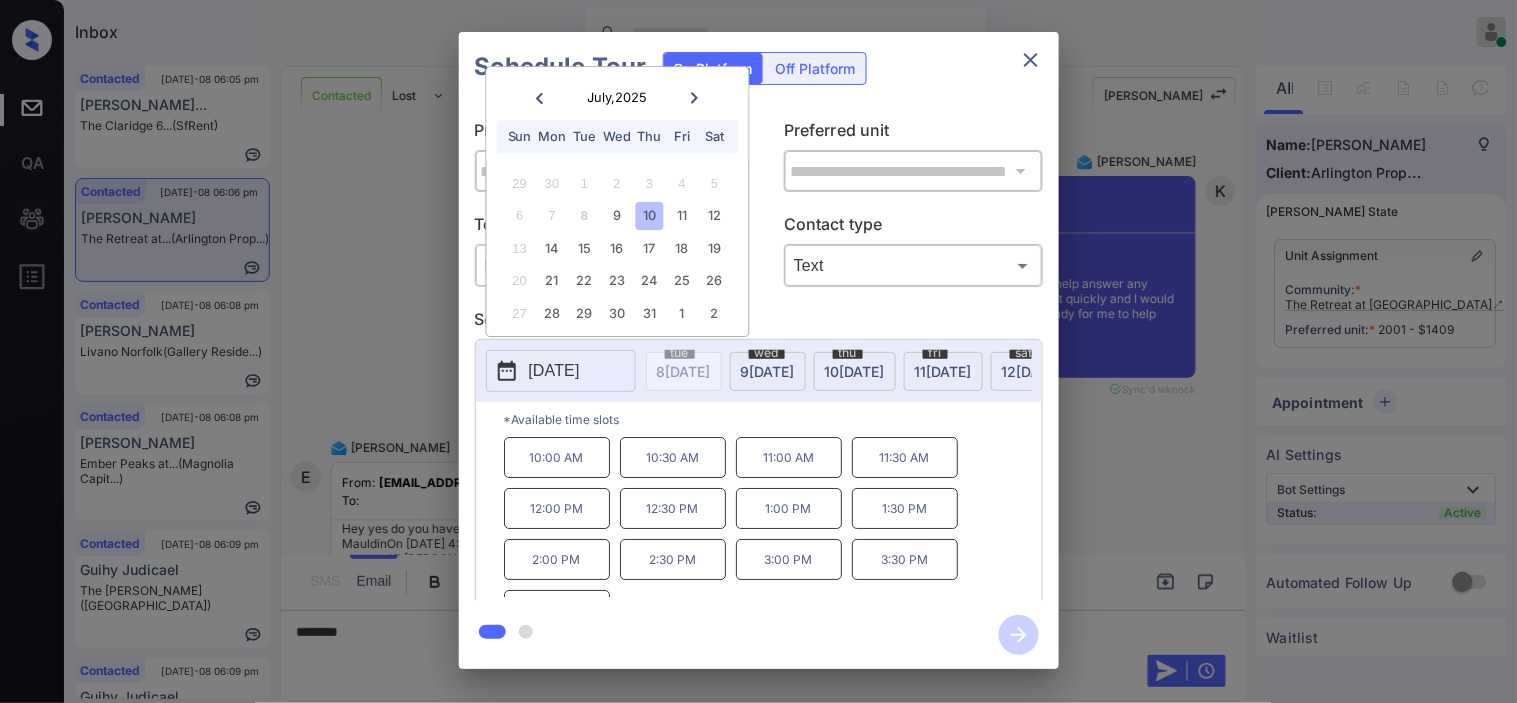 drag, startPoint x: 325, startPoint y: 340, endPoint x: 347, endPoint y: 327, distance: 25.553865 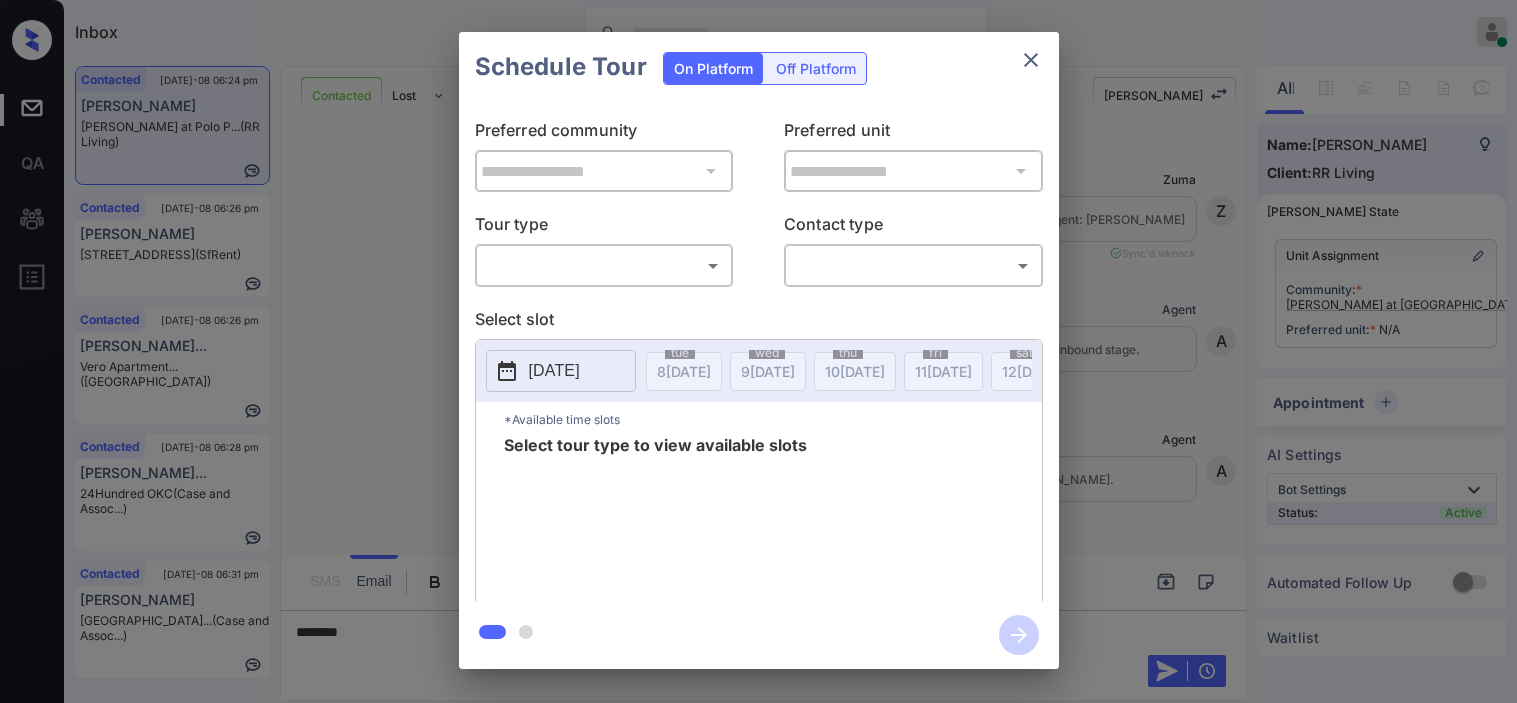 click on "Inbox Kristine Capara Online Set yourself   offline Set yourself   on break Profile Switch to  dark  mode Sign out Contacted Jul-08 06:24 pm   Eric Miranda Glen at Polo P...  (RR Living) Contacted Jul-08 06:26 pm   Jessica Torres 360 Hyde St, S...  (SfRent) Contacted Jul-08 06:26 pm   Isabella Chiar... Vero Apartment...  (Fairfield) Contacted Jul-08 06:28 pm   Keenan Cheatha... 24Hundred OKC  (Case and Assoc...) Contacted Jul-08 06:31 pm   Brenda Tyson Silver Springs...  (Case and Assoc...) Contacted Lost Lead Sentiment: Angry Upon sliding the acknowledgement:  Lead will move to lost stage. * ​ SMS and call option will be set to opt out. AFM will be turned off for the lead. Kelsey New Message Zuma Lead transferred to leasing agent: kelsey Jul 08, 2025 09:35 am  Sync'd w  knock Z New Message Agent Lead created via webhook in Inbound stage. Jul 08, 2025 09:35 am A New Message Agent AFM Request sent to Kelsey. Jul 08, 2025 09:35 am A New Message Agent Notes Note: Structured Note:
Move In Date: 2025-07-18
A" at bounding box center (758, 351) 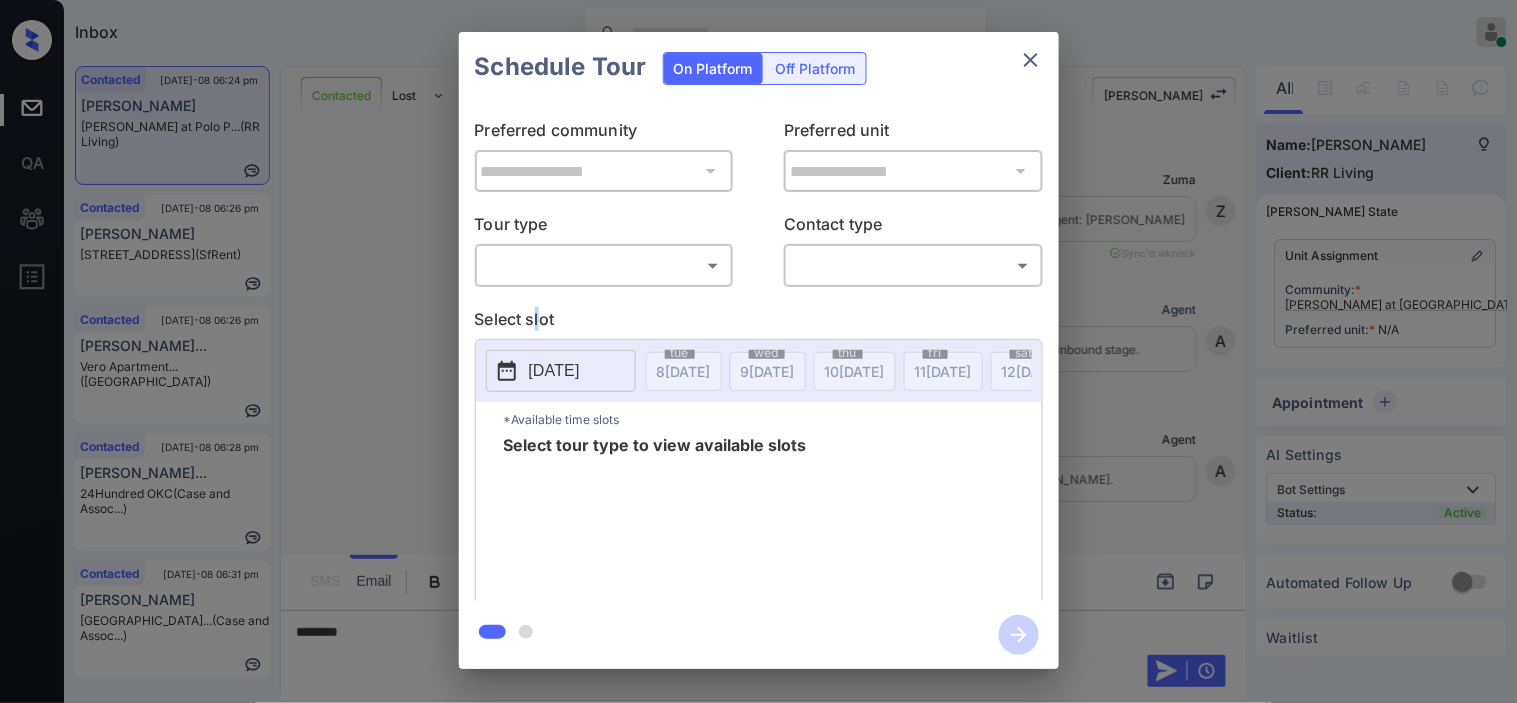 scroll, scrollTop: 5647, scrollLeft: 0, axis: vertical 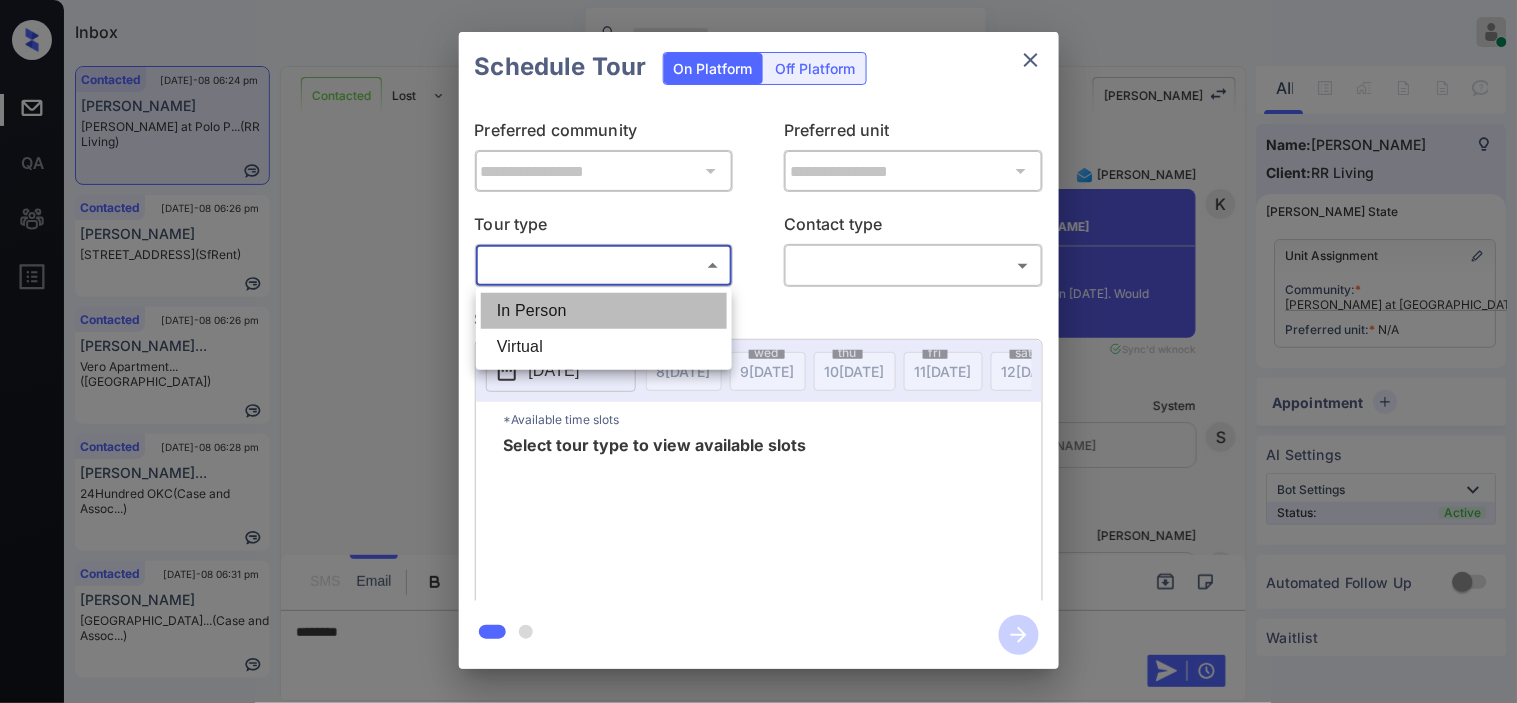 click on "In Person" at bounding box center (604, 311) 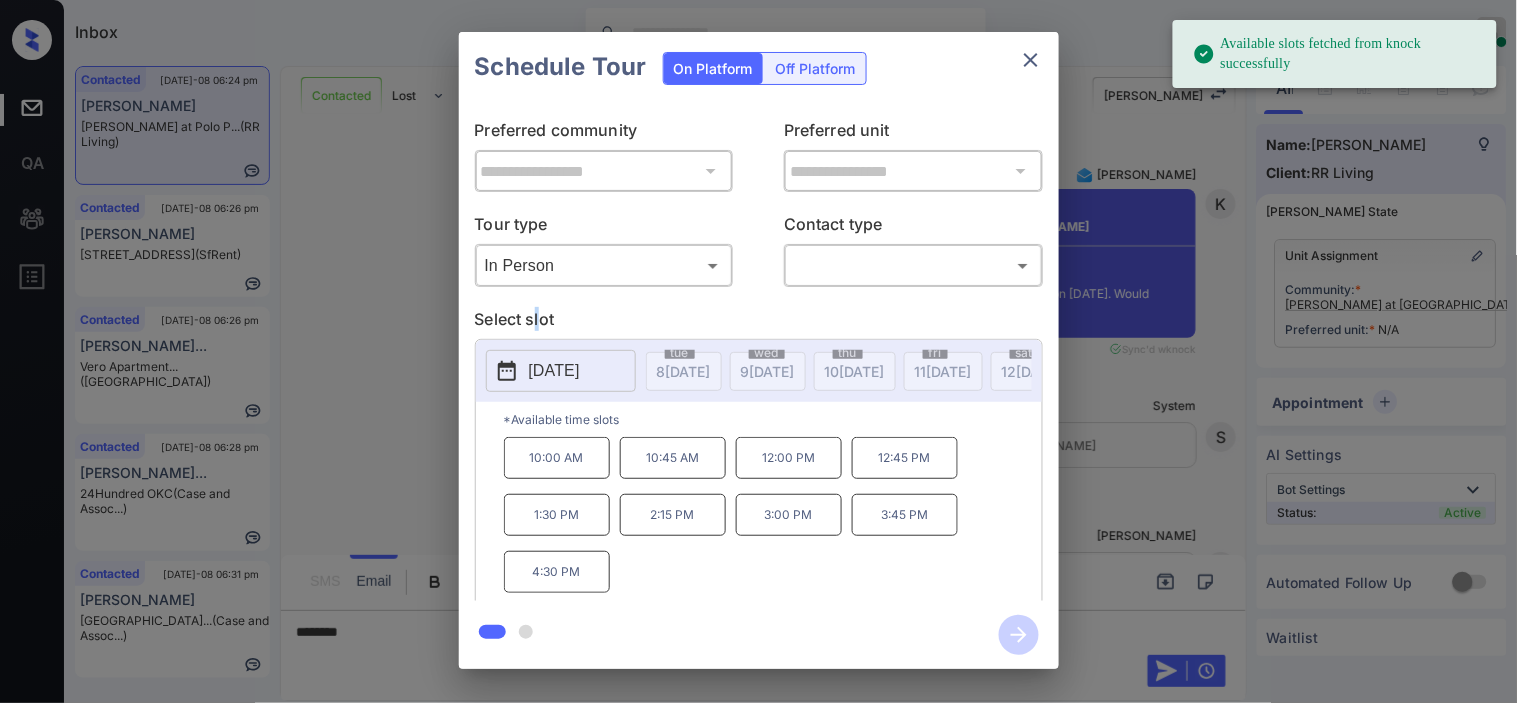 click on "[DATE]" at bounding box center [554, 371] 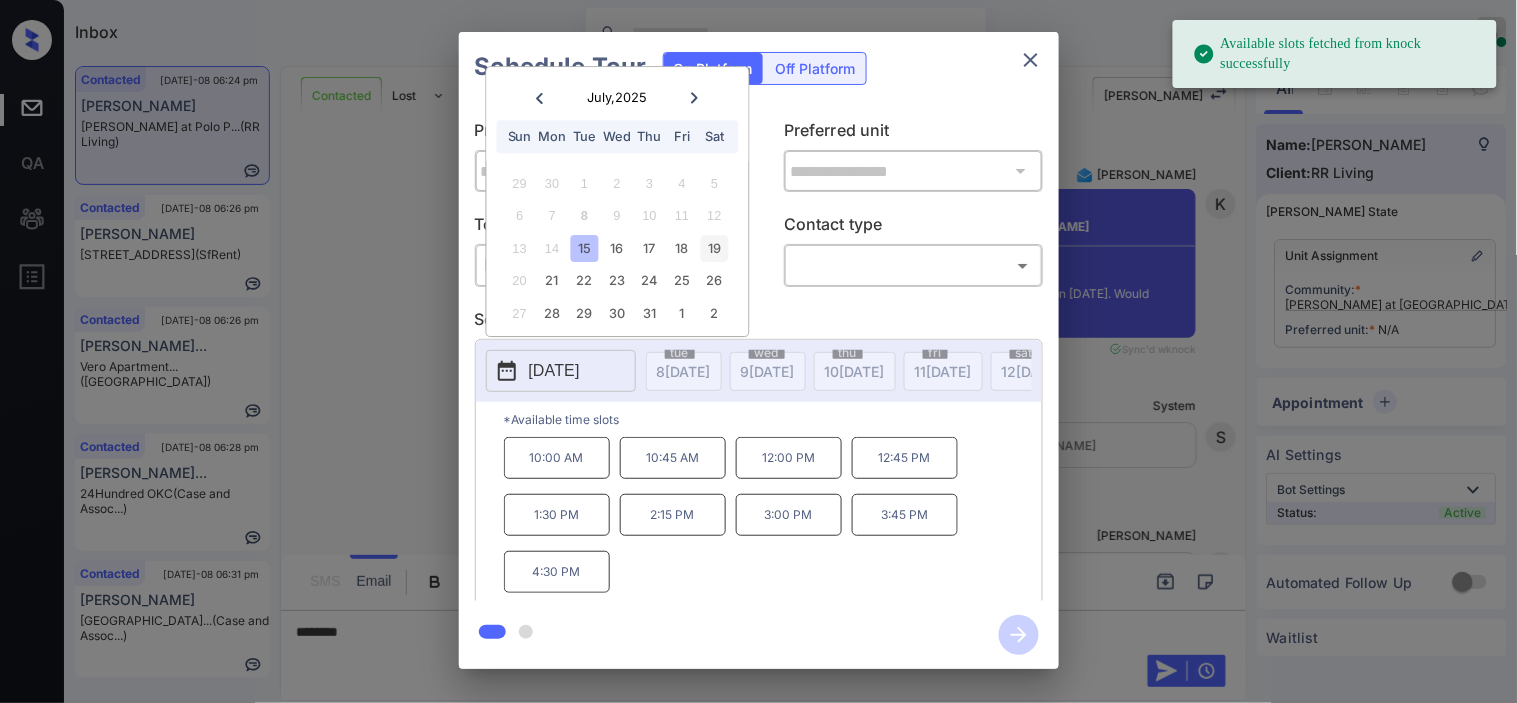 click on "19" at bounding box center (714, 248) 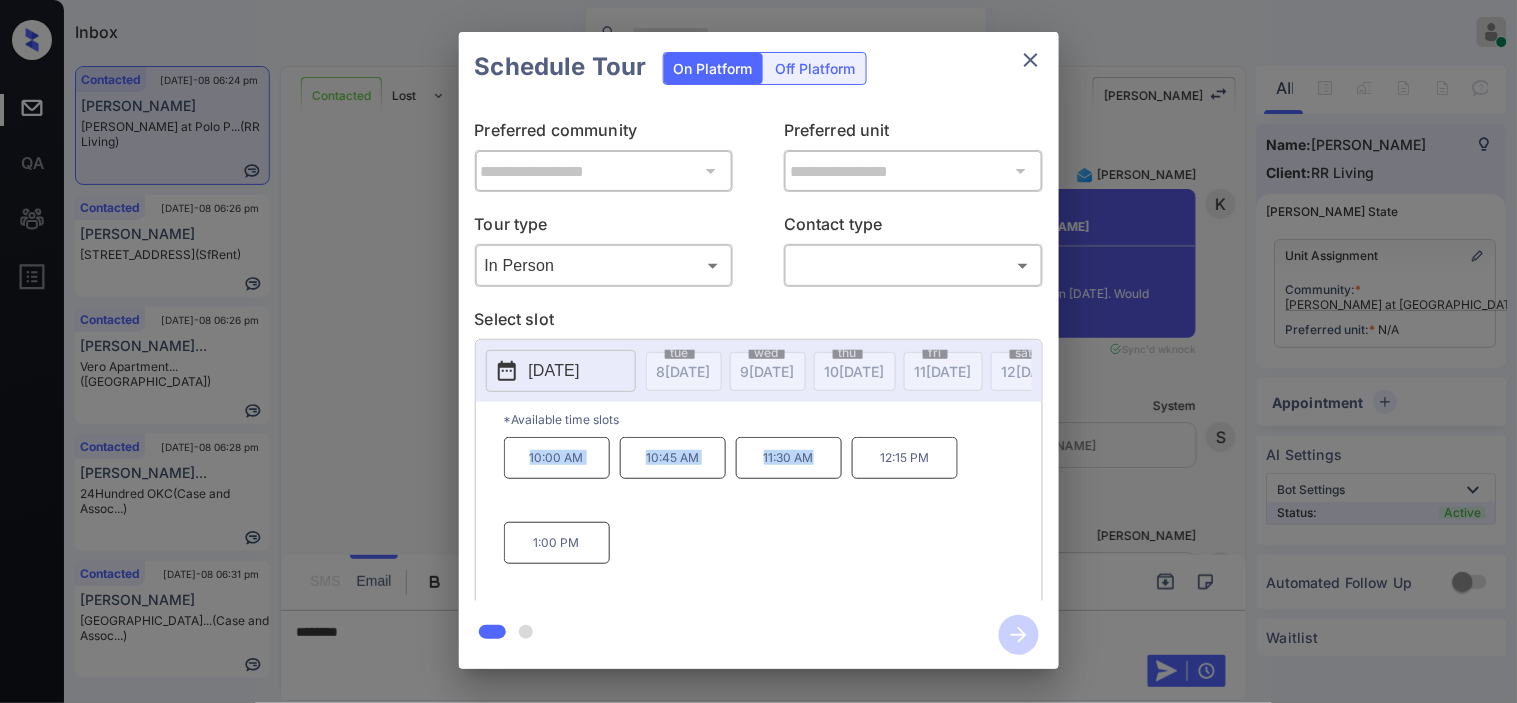 drag, startPoint x: 518, startPoint y: 474, endPoint x: 836, endPoint y: 500, distance: 319.06113 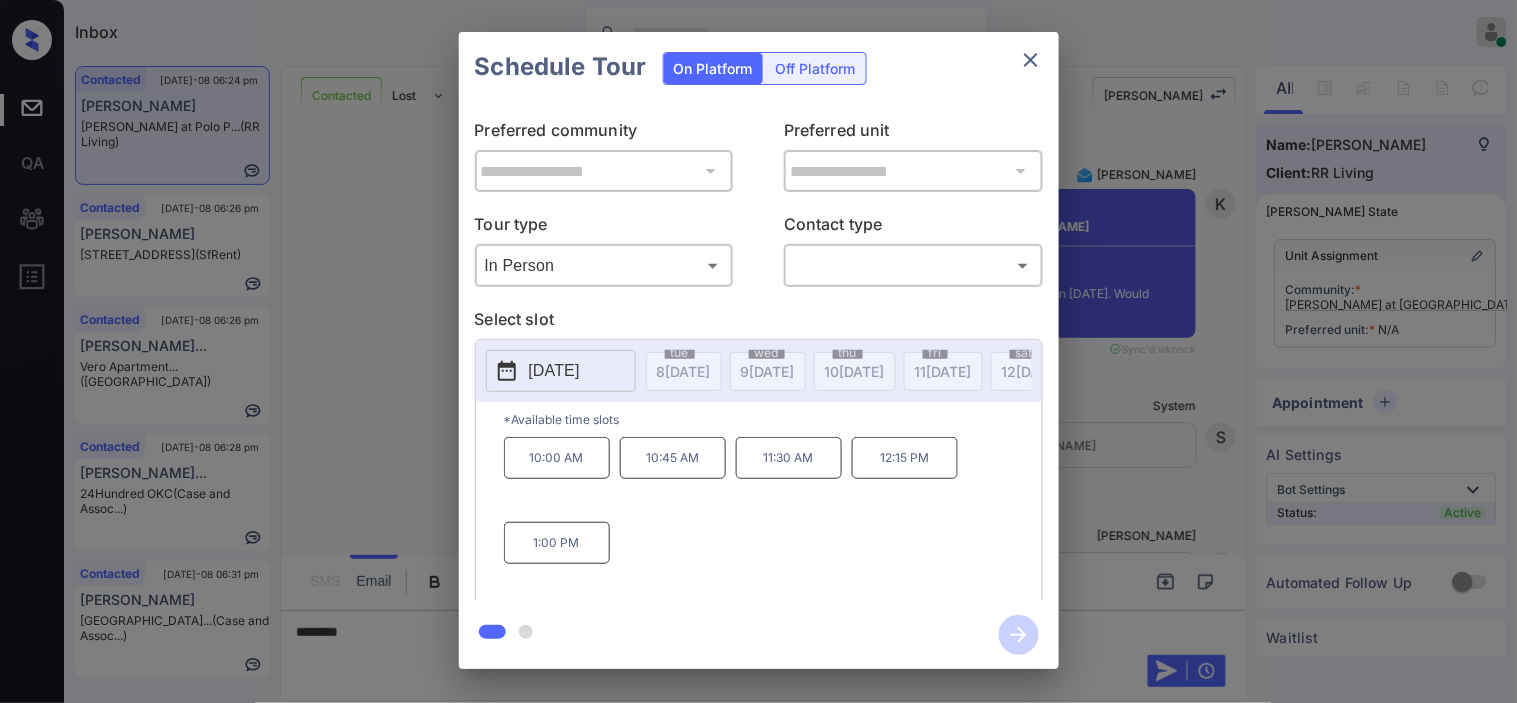 click on "**********" at bounding box center [758, 350] 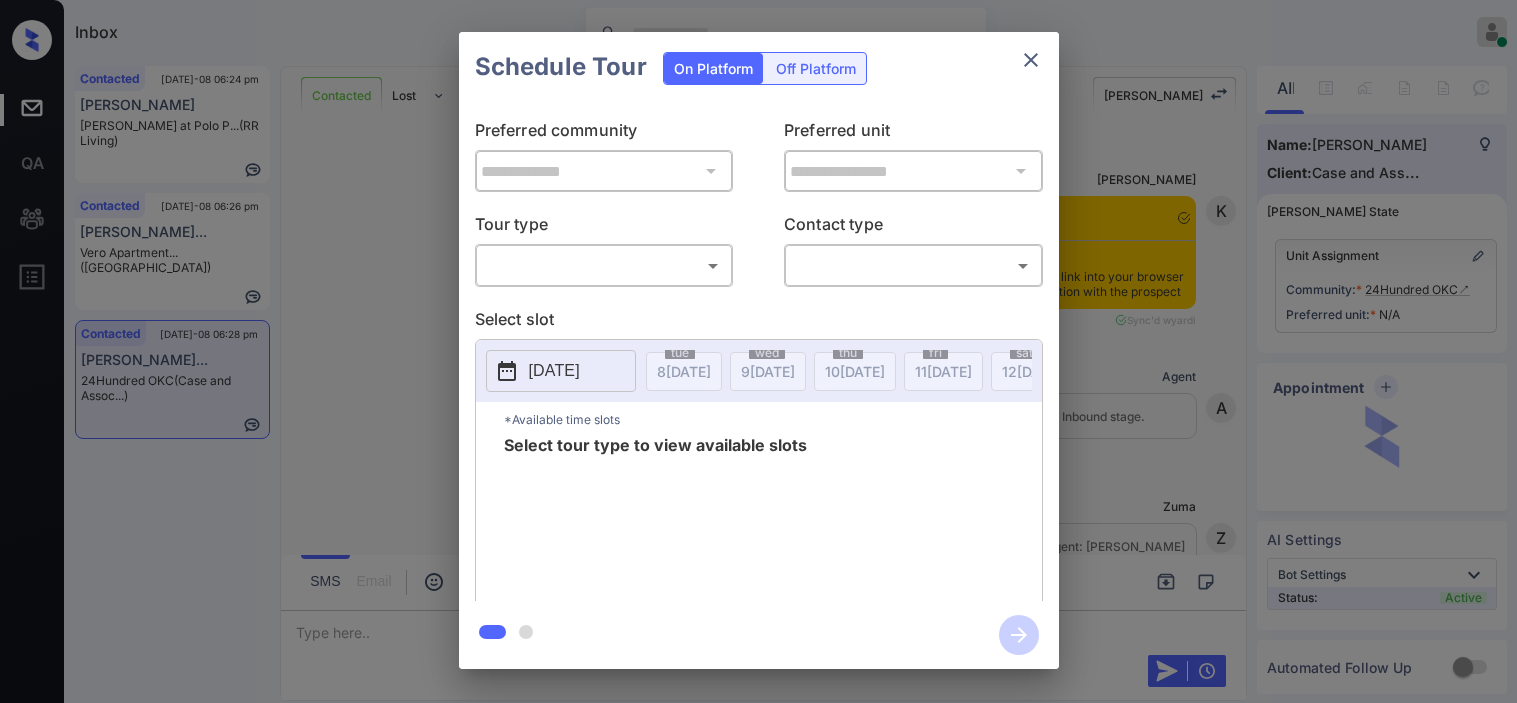 click on "Inbox [PERSON_NAME] Online Set yourself   offline Set yourself   on break Profile Switch to  dark  mode Sign out Contacted [DATE]-08 06:24 pm   [PERSON_NAME] [PERSON_NAME] at Polo P...  (RR Living) Contacted [DATE]-08 06:26 pm   [PERSON_NAME]... Vero Apartment...  ([GEOGRAPHIC_DATA]) Contacted [DATE]-08 06:28 pm   [PERSON_NAME]... 24Hundred OKC  (Case and Assoc...) Contacted Lost Lead Sentiment: Angry Upon sliding the acknowledgement:  Lead will move to lost stage. * ​ SMS and call option will be set to opt out. AFM will be turned off for the lead. Kelsey New Message [PERSON_NAME] Notes Note: [URL][DOMAIN_NAME] - Paste this link into your browser to view [PERSON_NAME] conversation with the prospect [DATE] 05:05 am  Sync'd w  yardi K New Message Agent Lead created via leadPoller in Inbound stage. [DATE] 05:05 am A New Message [PERSON_NAME] Lead transferred to leasing agent: [PERSON_NAME] [DATE] 05:05 am  Sync'd w  yardi Z New Message Agent AFM Request sent to [PERSON_NAME]. [DATE] 05:05 am A Agent A K" at bounding box center (758, 351) 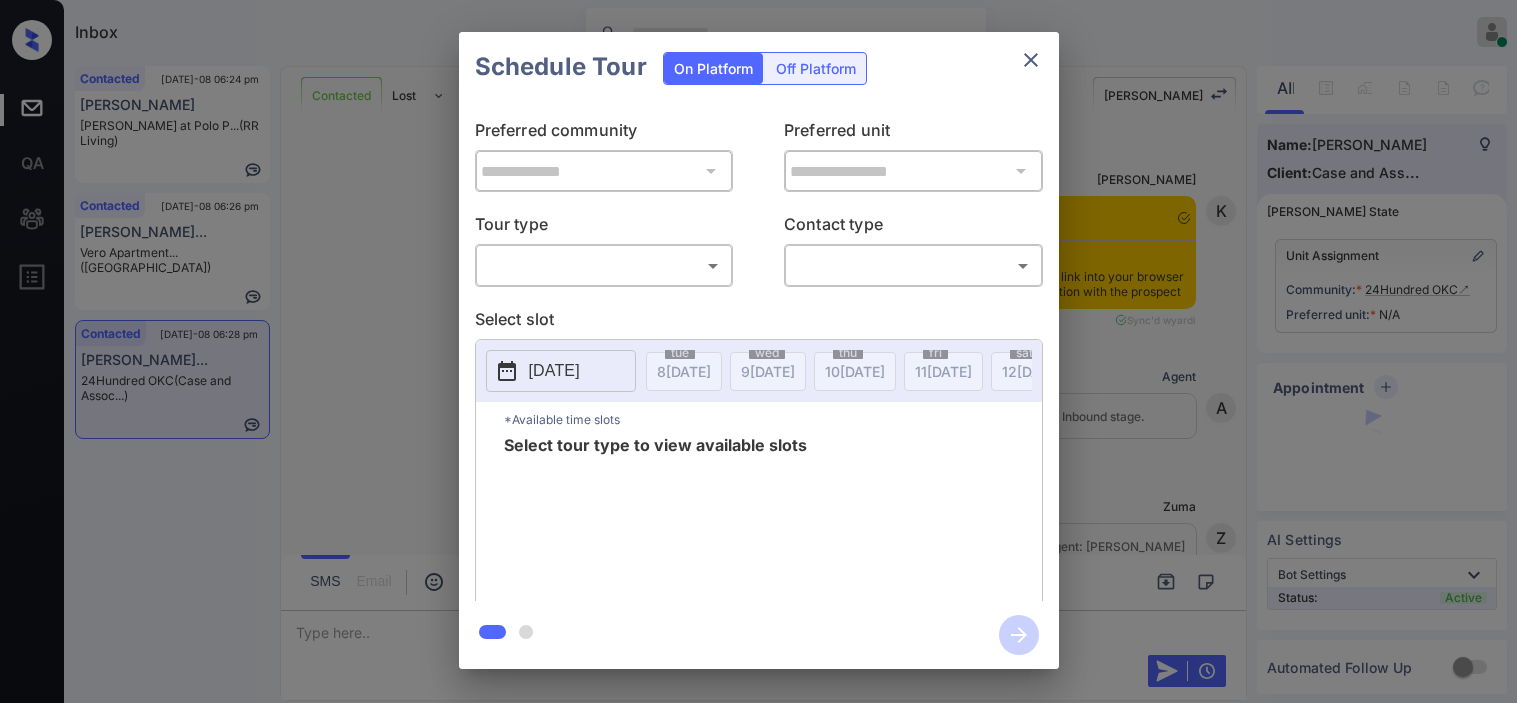 scroll, scrollTop: 0, scrollLeft: 0, axis: both 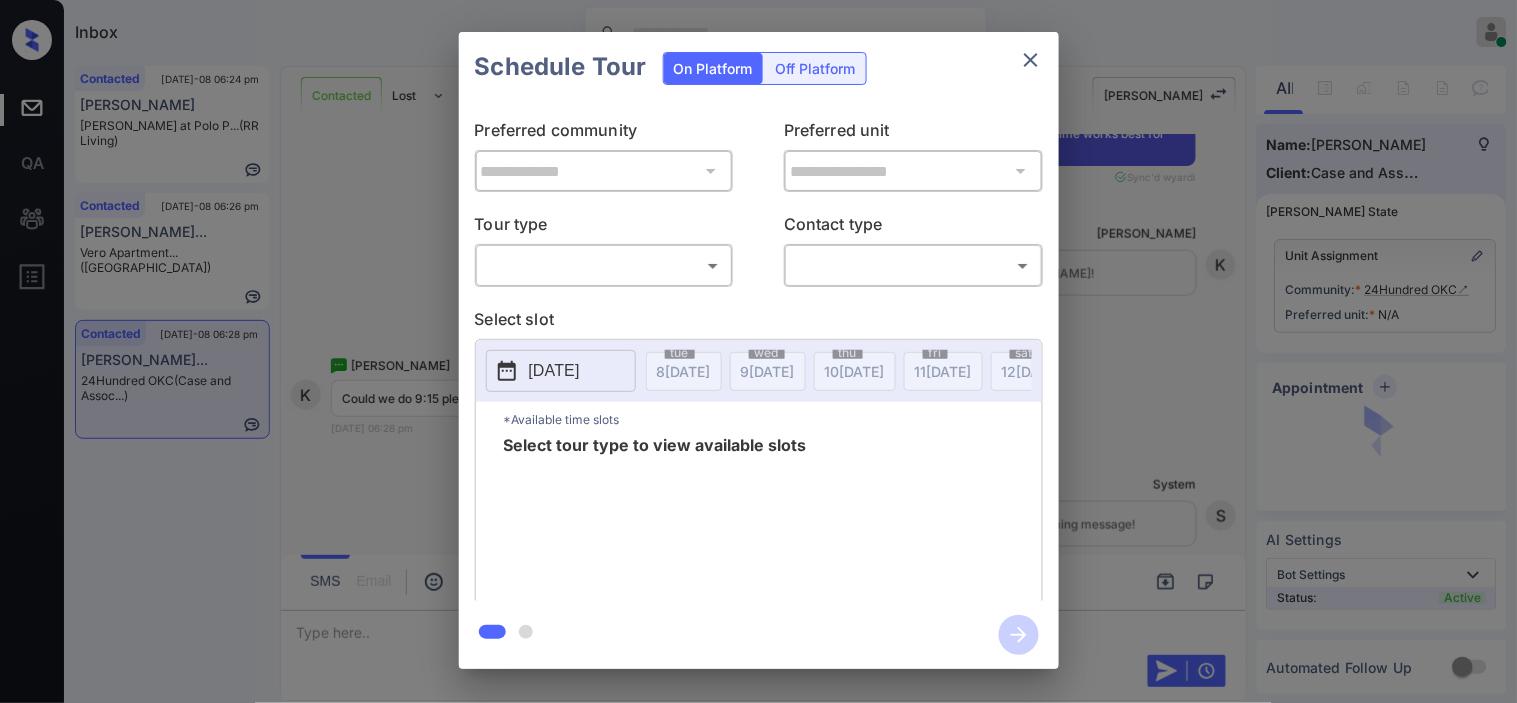 type on "********" 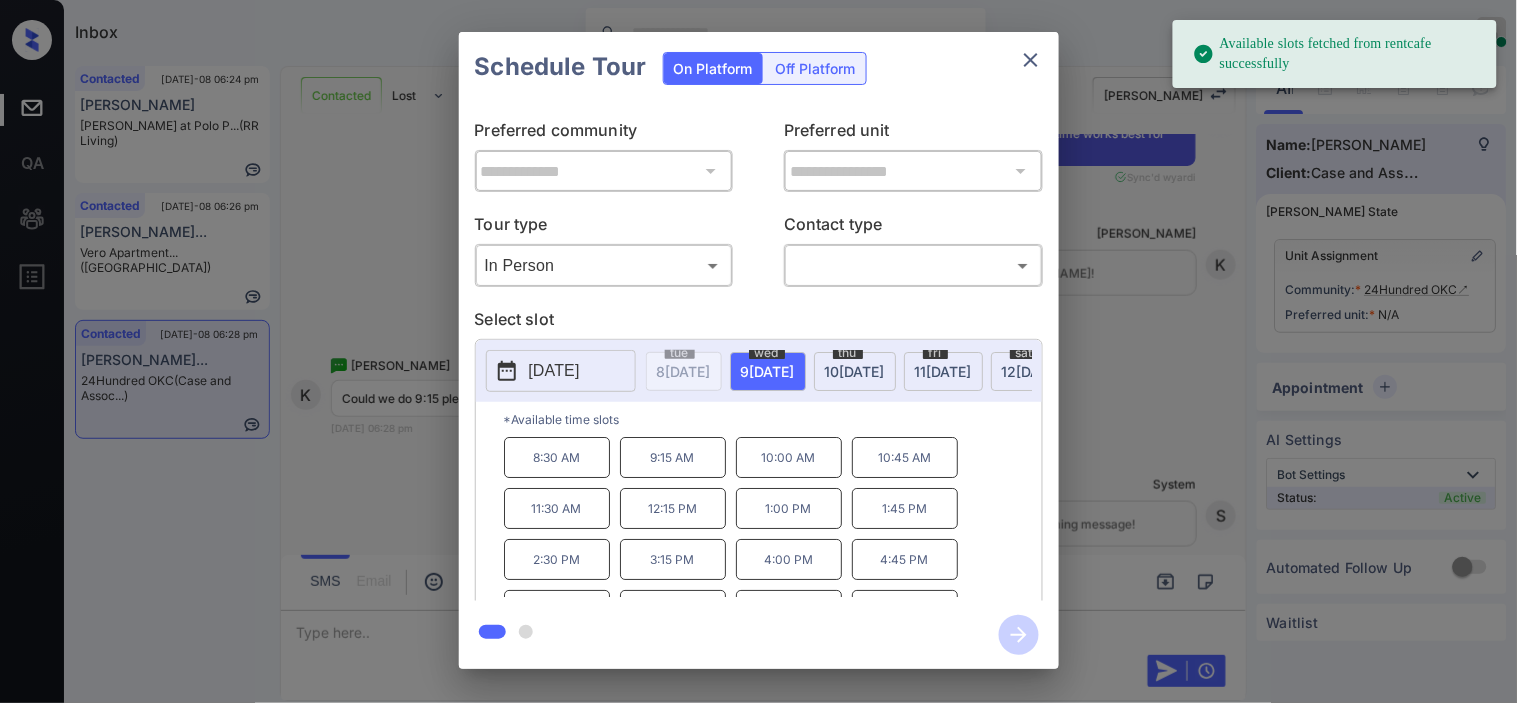 click 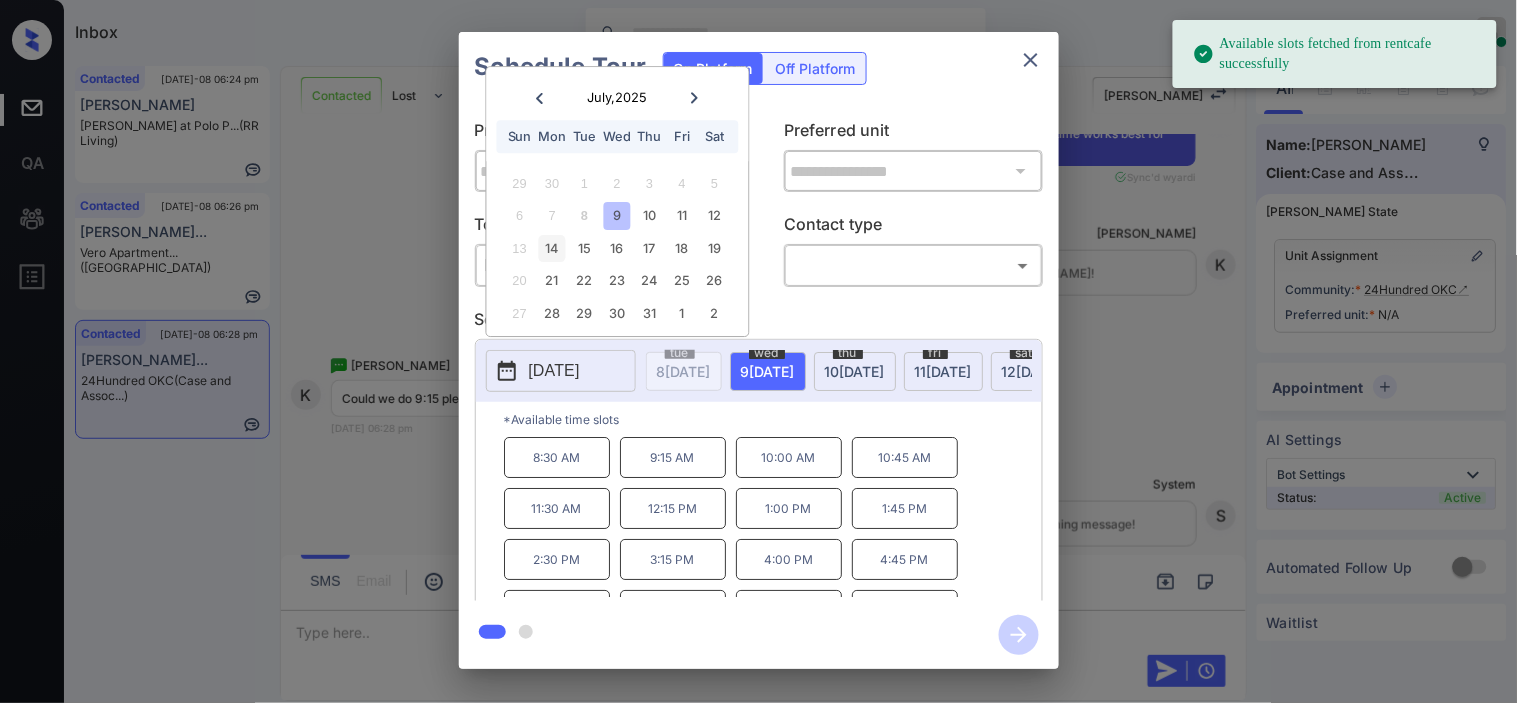 click on "14" at bounding box center [552, 248] 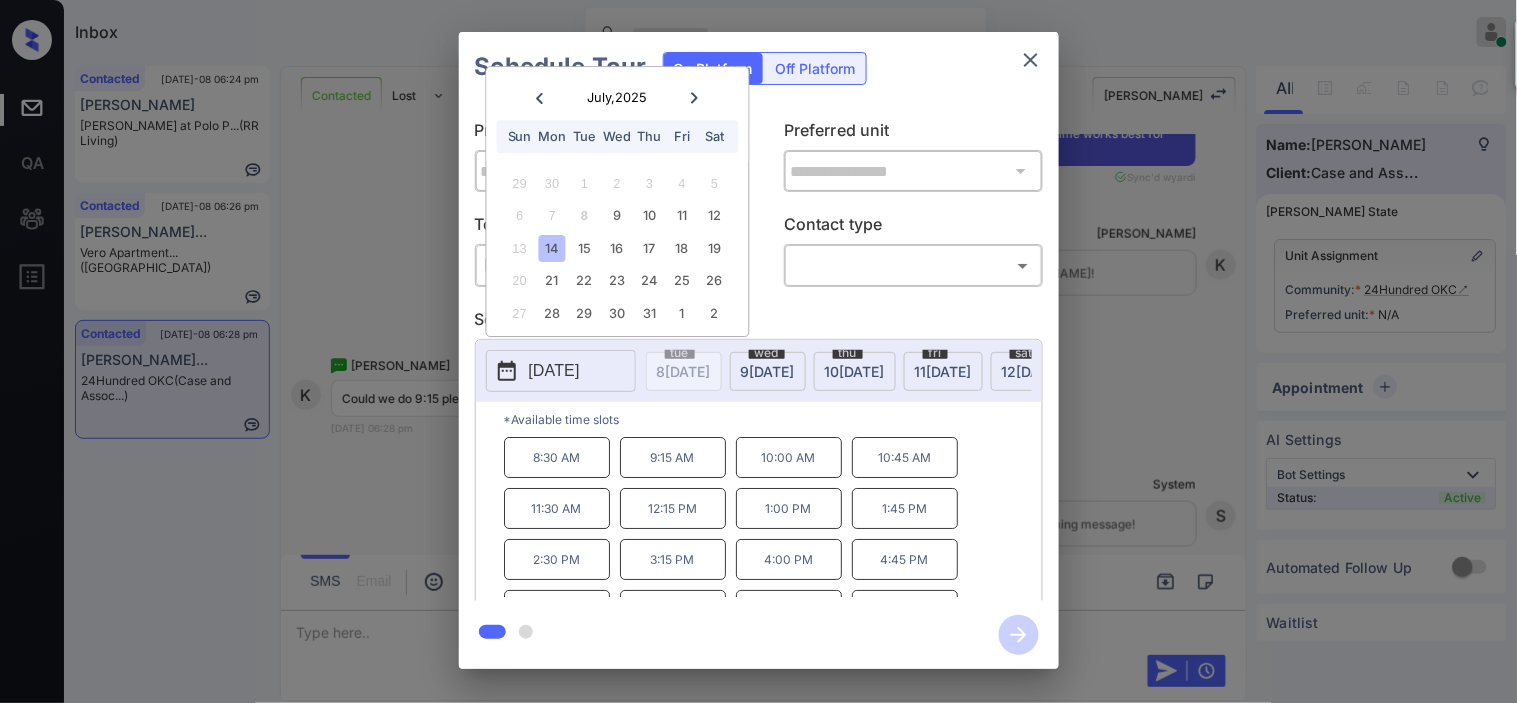 click on "**********" at bounding box center (758, 350) 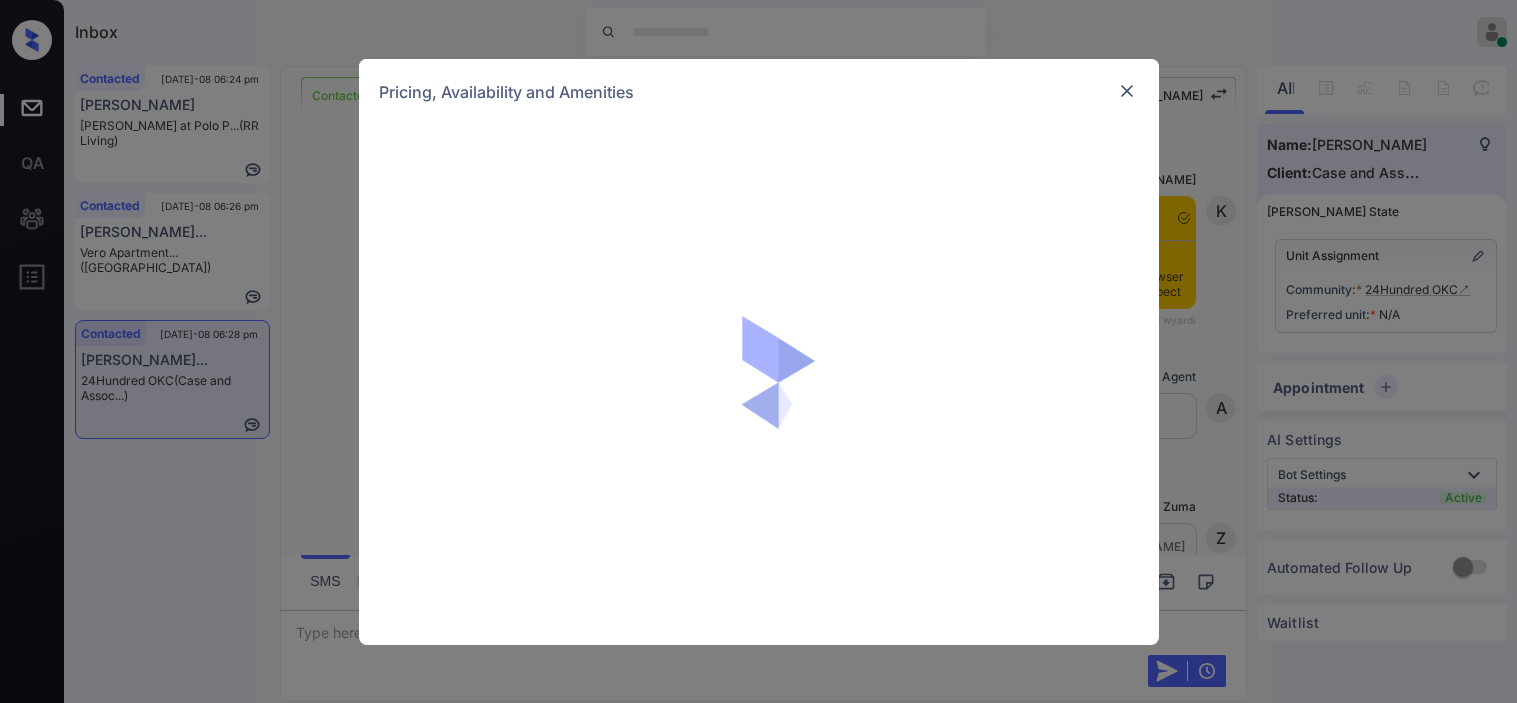 scroll, scrollTop: 0, scrollLeft: 0, axis: both 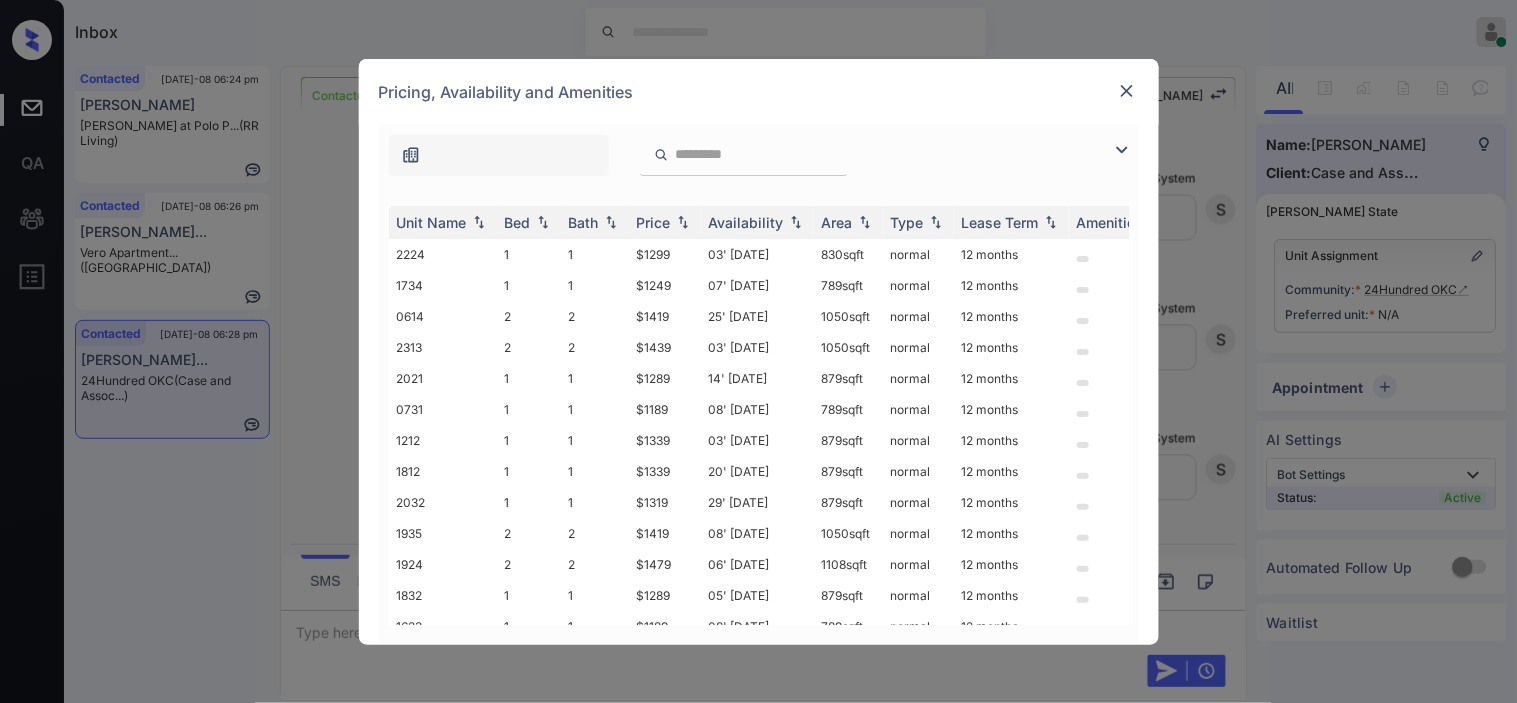 click at bounding box center [1122, 150] 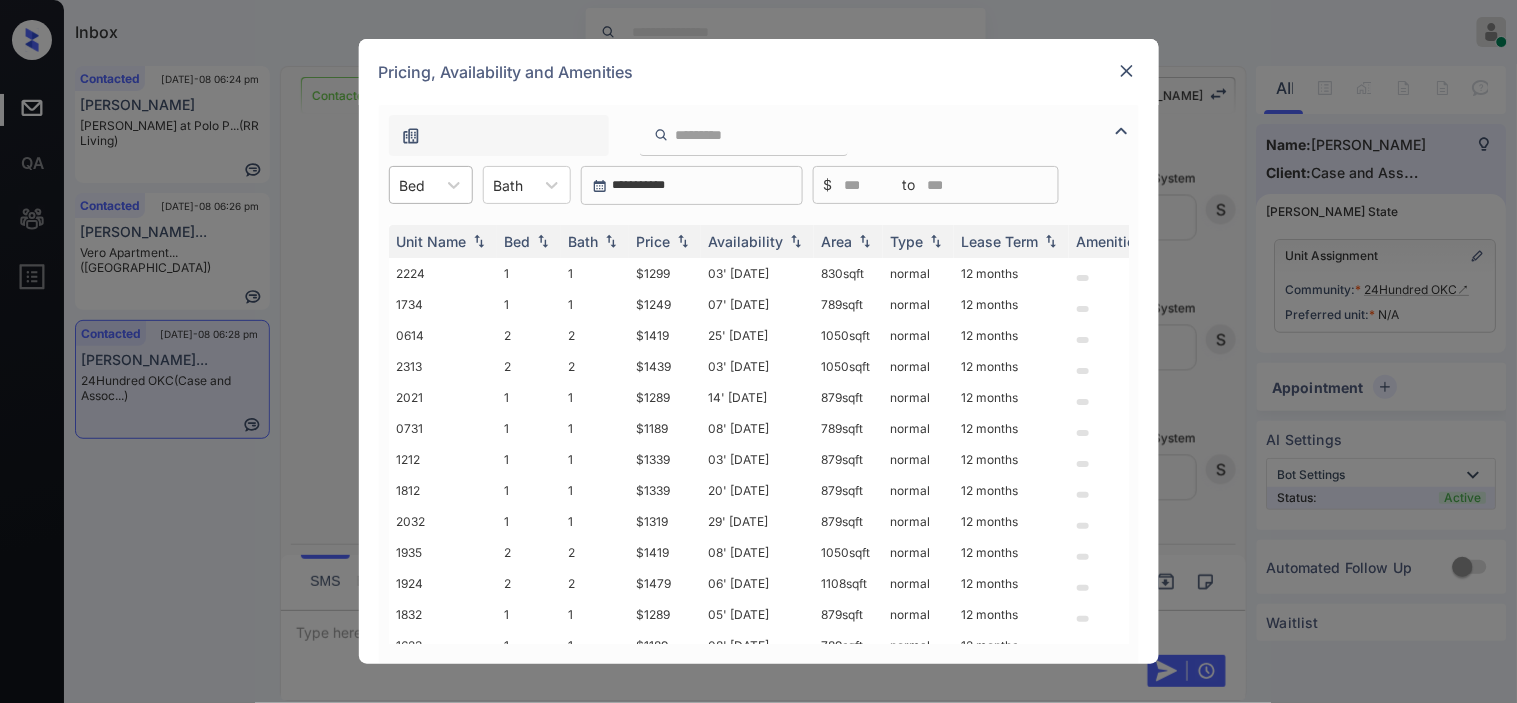 click on "Bed" at bounding box center (413, 185) 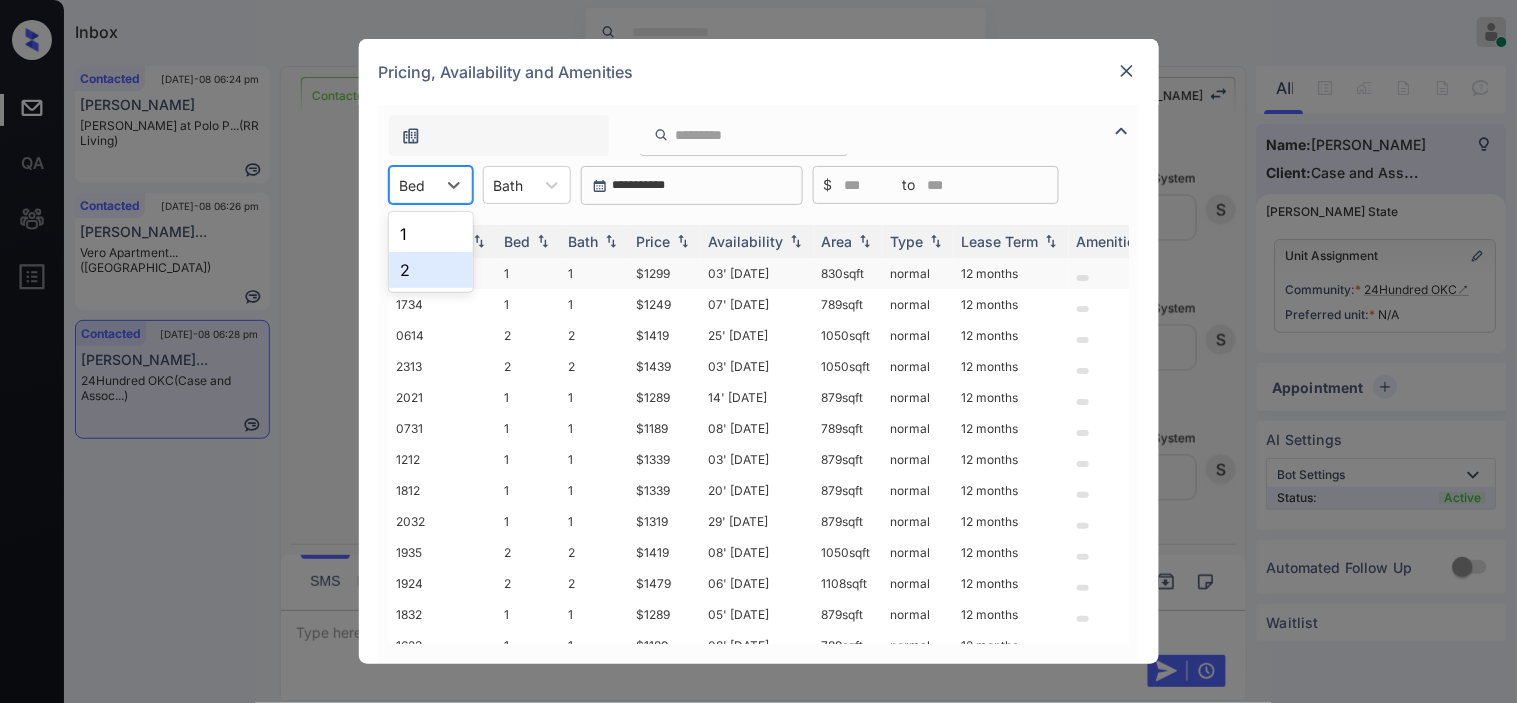 click on "2" at bounding box center [431, 270] 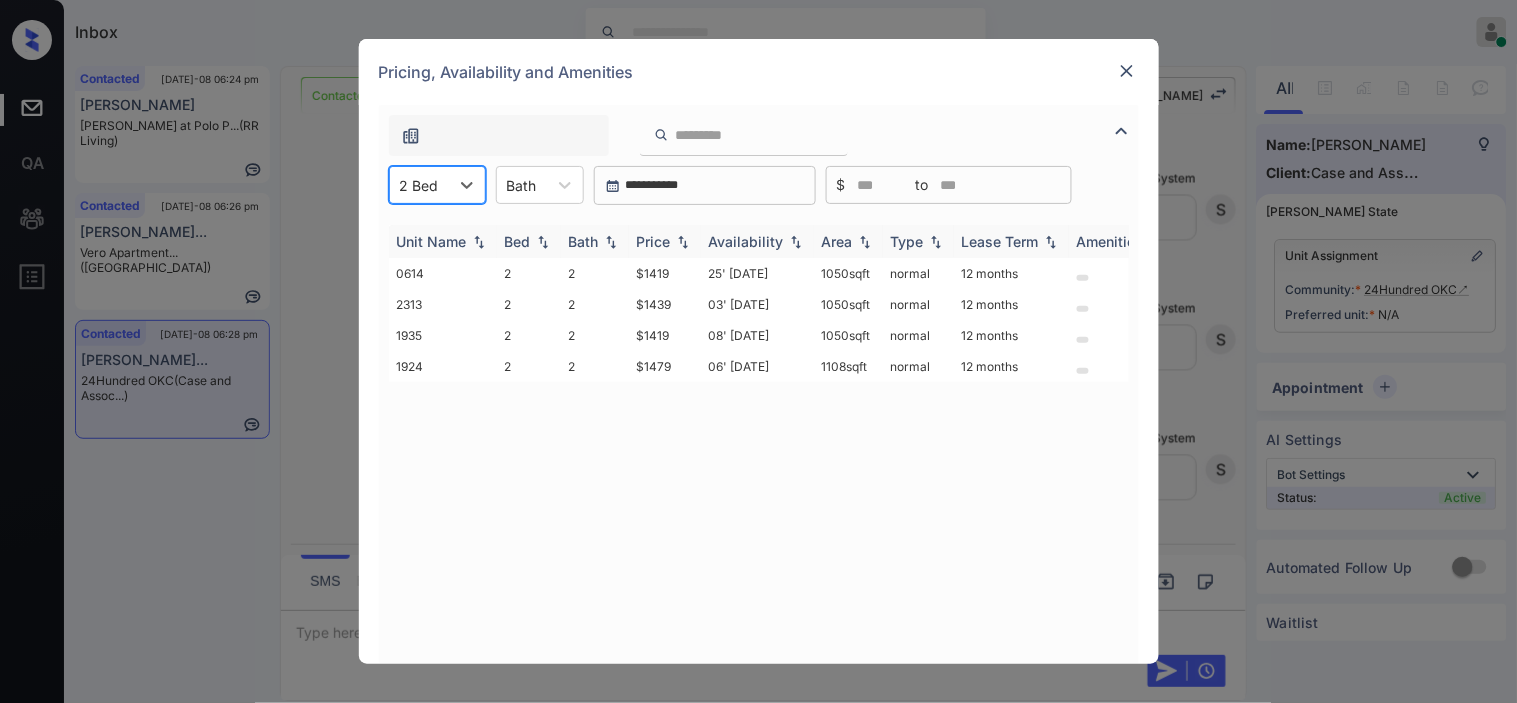 click on "Price" at bounding box center (654, 241) 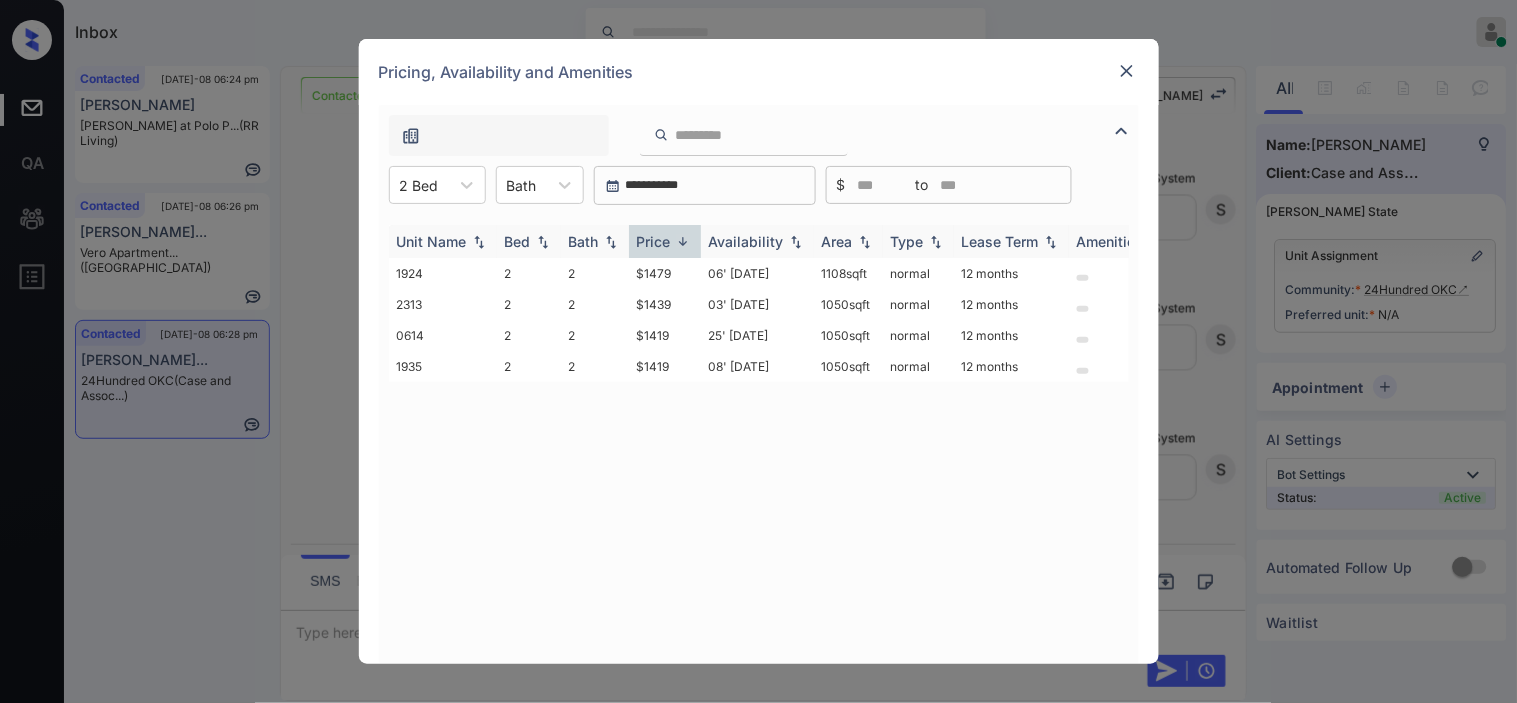 click on "Price" at bounding box center [654, 241] 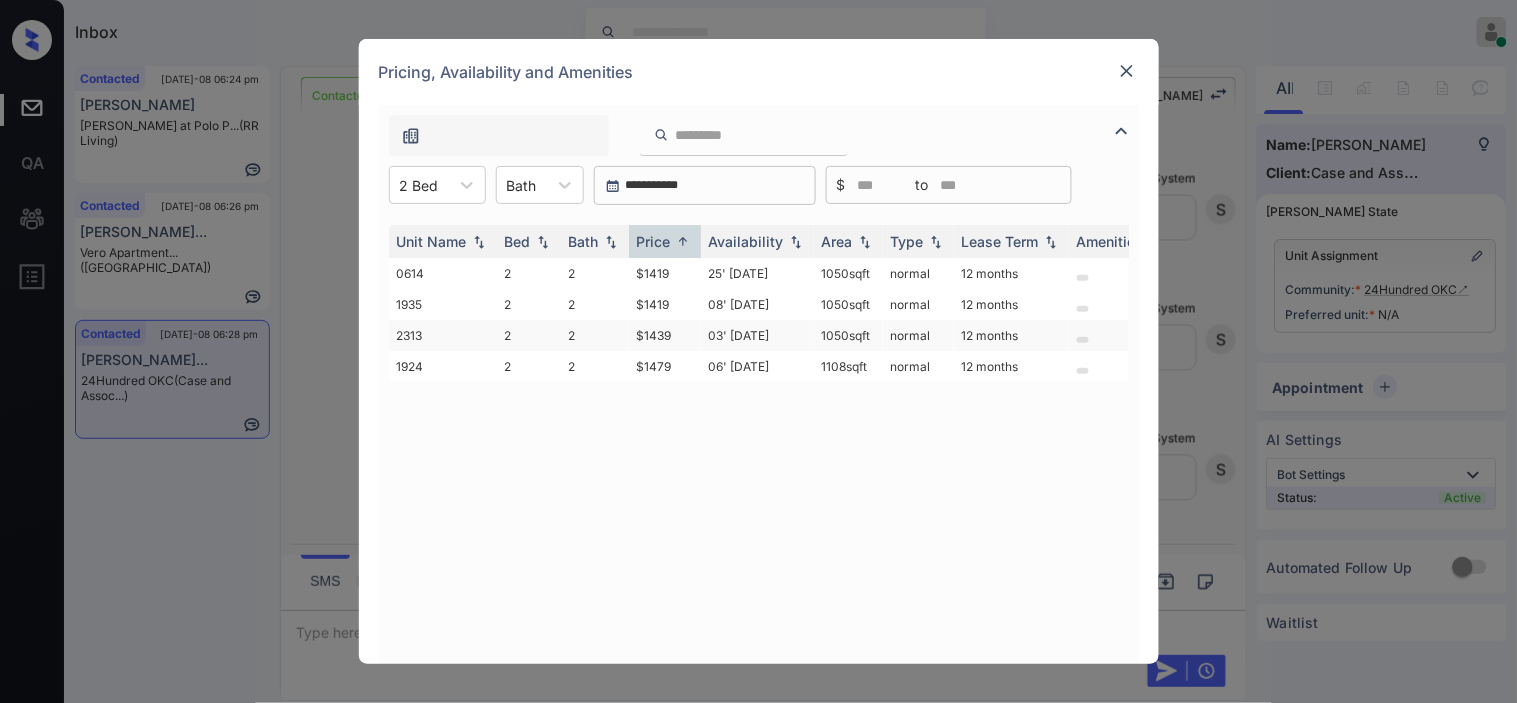 click on "$1439" at bounding box center [665, 335] 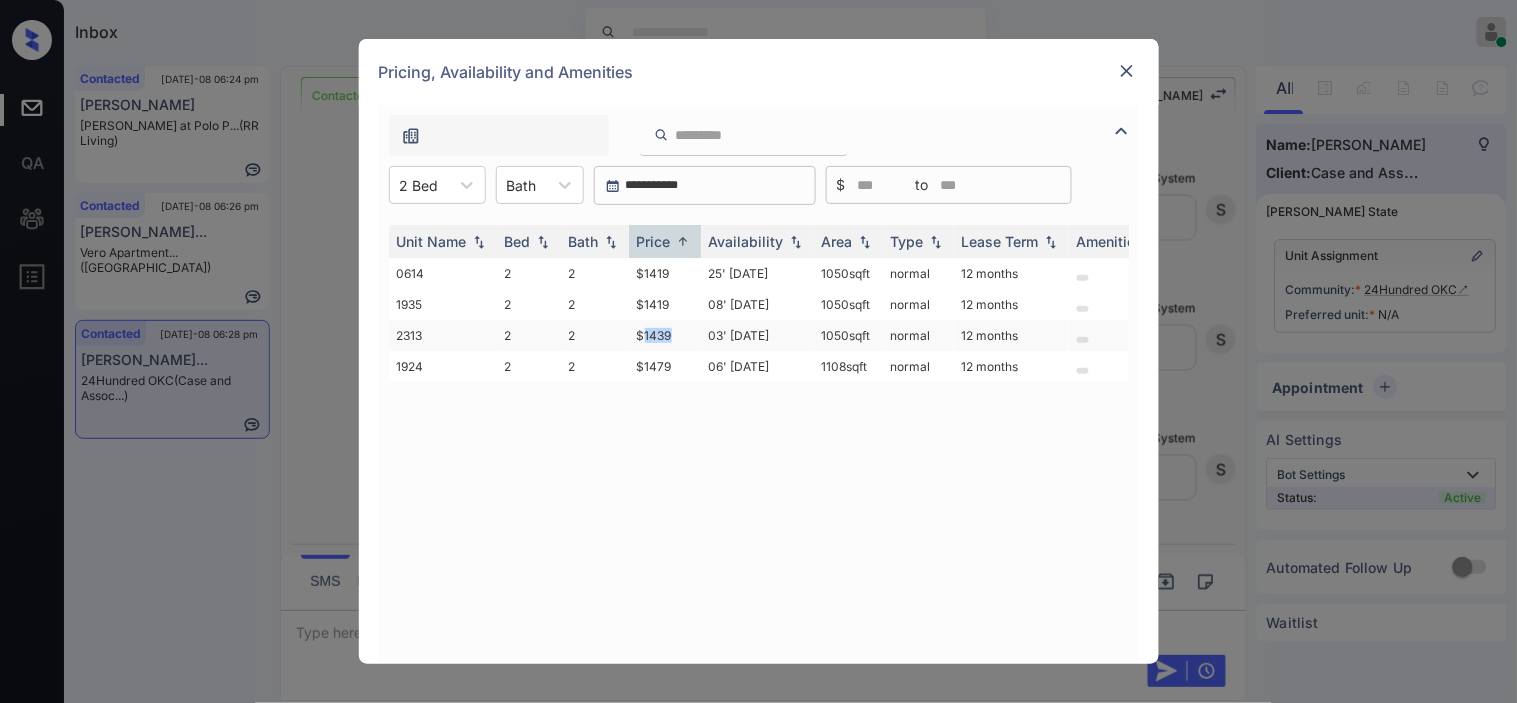 click on "$1439" at bounding box center [665, 335] 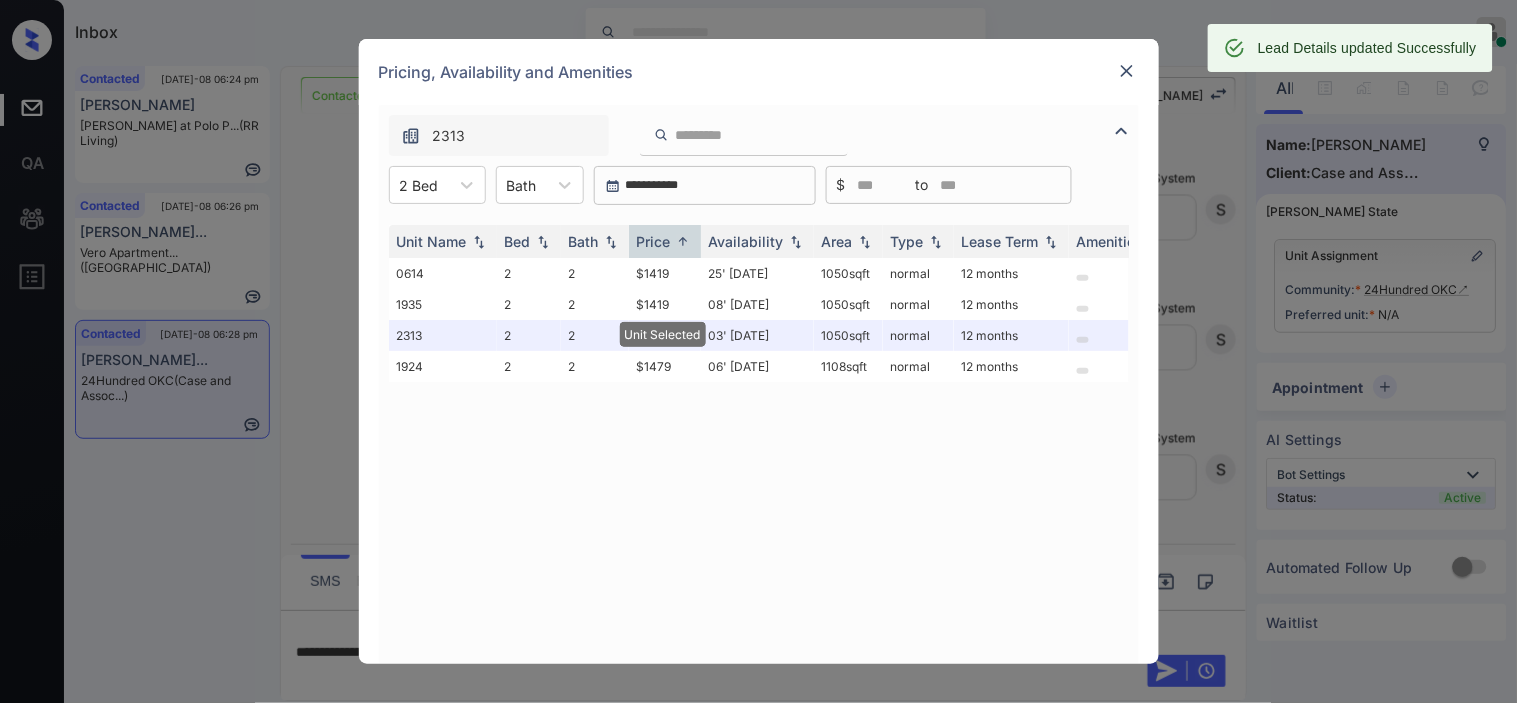 click at bounding box center [1127, 71] 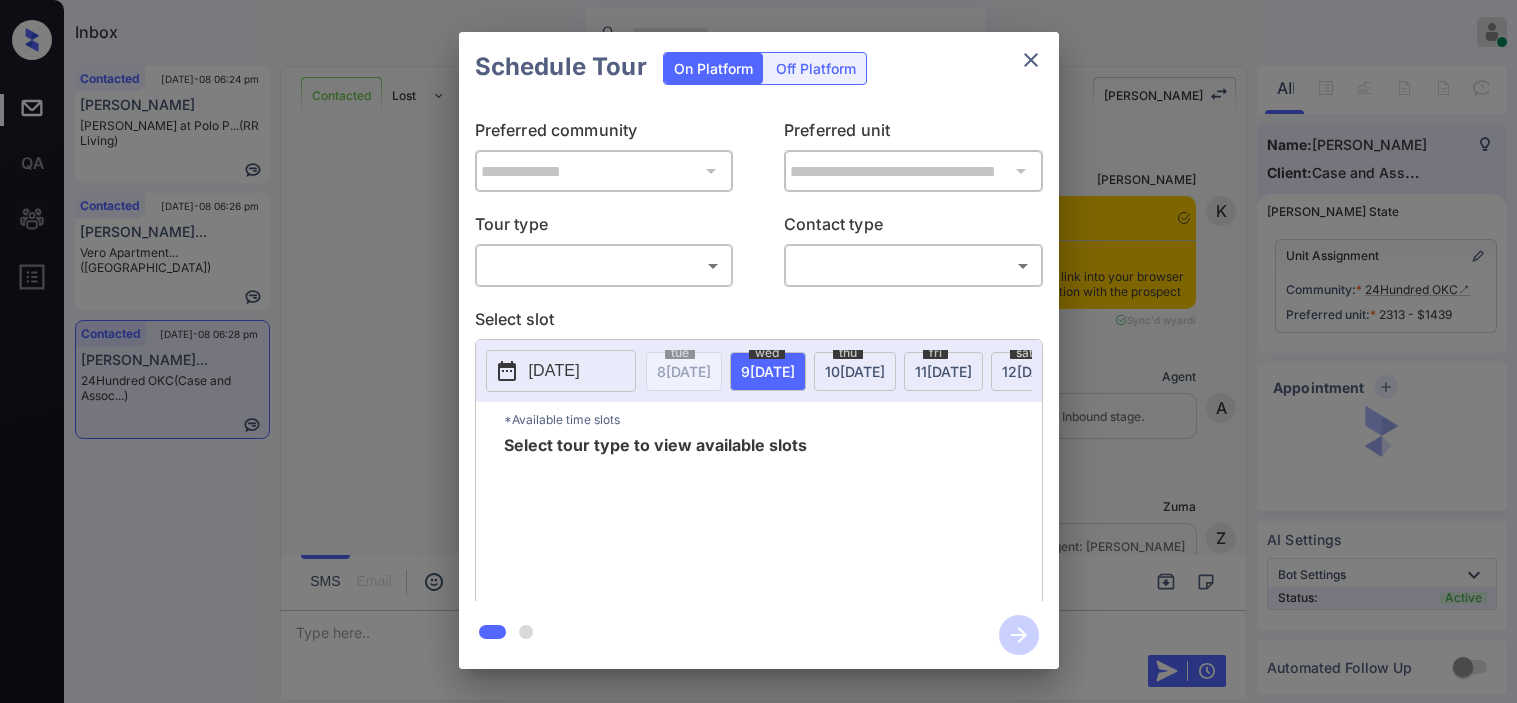 scroll, scrollTop: 0, scrollLeft: 0, axis: both 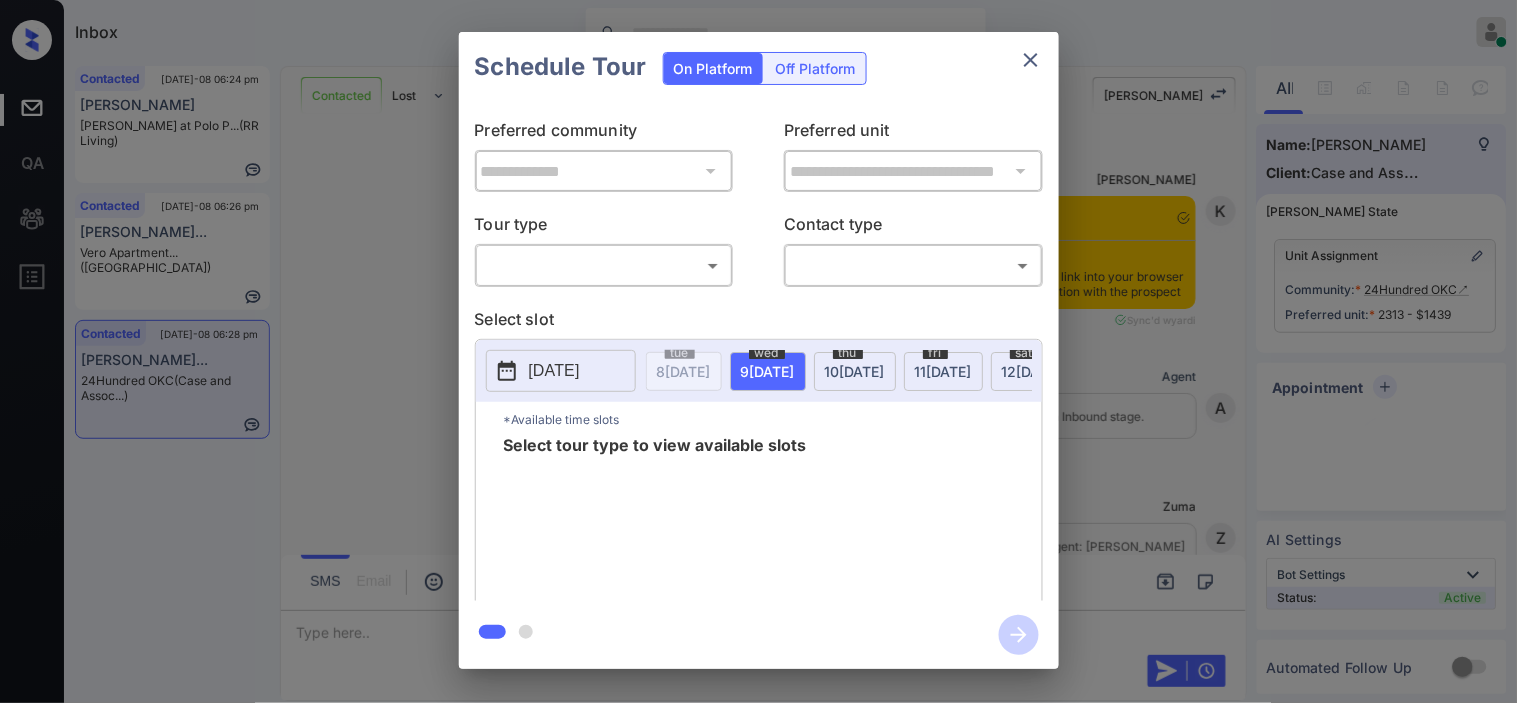 click on "Inbox [PERSON_NAME] Online Set yourself   offline Set yourself   on break Profile Switch to  dark  mode Sign out Contacted [DATE]-08 06:24 pm   [PERSON_NAME] [PERSON_NAME] at Polo P...  (RR Living) Contacted [DATE]-08 06:26 pm   [PERSON_NAME]... Vero Apartment...  ([GEOGRAPHIC_DATA]) Contacted [DATE]-08 06:28 pm   [PERSON_NAME]... 24Hundred OKC  (Case and Assoc...) Contacted Lost Lead Sentiment: Angry Upon sliding the acknowledgement:  Lead will move to lost stage. * ​ SMS and call option will be set to opt out. AFM will be turned off for the lead. Kelsey New Message [PERSON_NAME] Notes Note: [URL][DOMAIN_NAME] - Paste this link into your browser to view [PERSON_NAME] conversation with the prospect [DATE] 05:05 am  Sync'd w  yardi K New Message Agent Lead created via leadPoller in Inbound stage. [DATE] 05:05 am A New Message [PERSON_NAME] Lead transferred to leasing agent: [PERSON_NAME] [DATE] 05:05 am  Sync'd w  yardi Z New Message Agent AFM Request sent to [PERSON_NAME]. [DATE] 05:05 am A Agent A K" at bounding box center [758, 351] 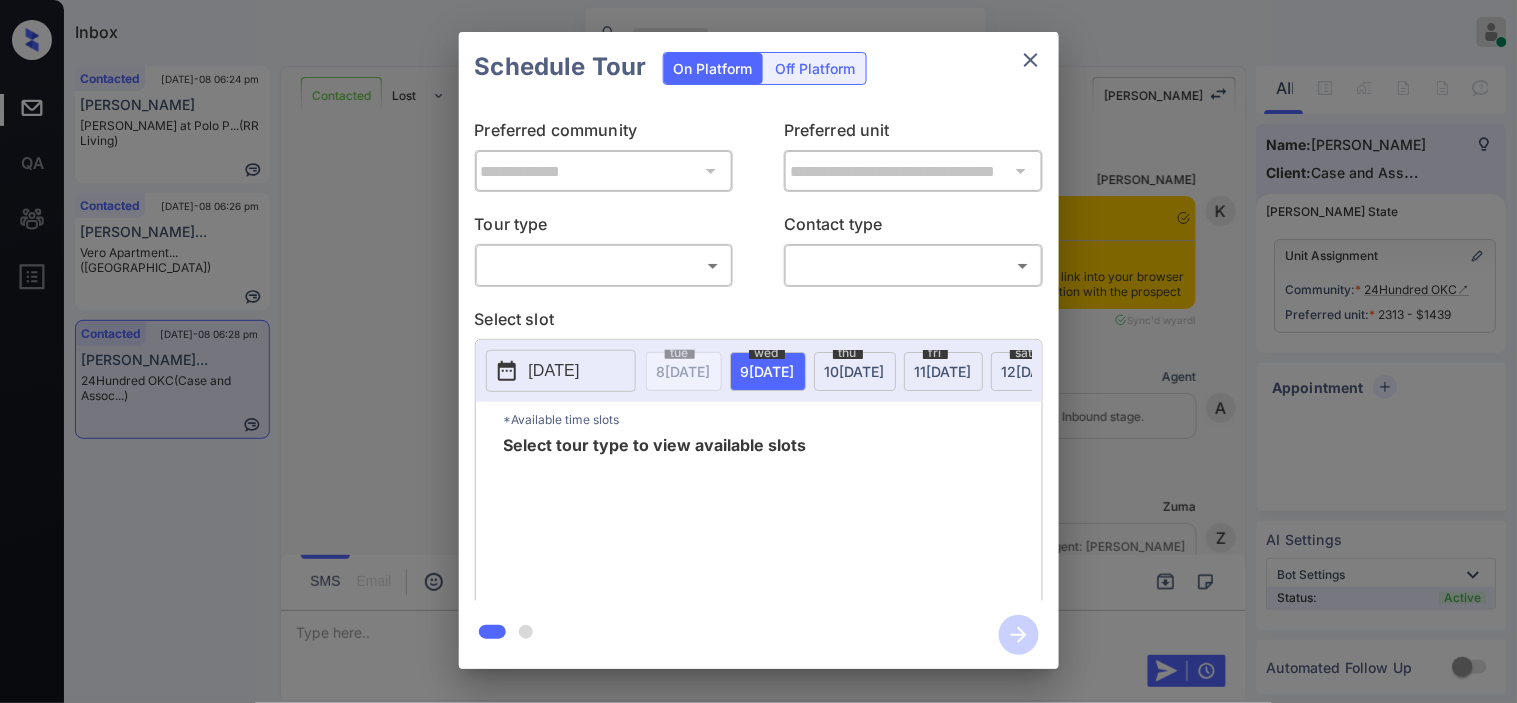 scroll, scrollTop: 2845, scrollLeft: 0, axis: vertical 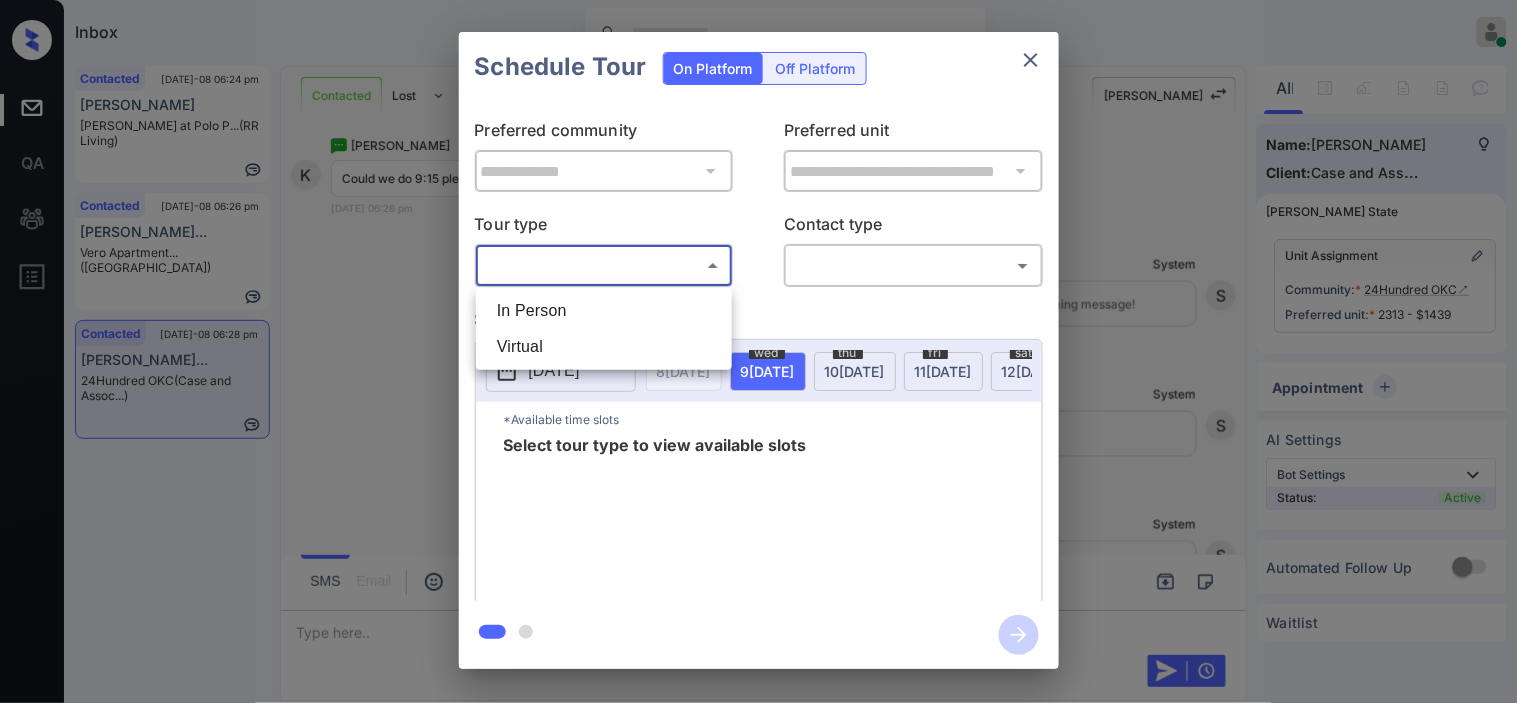 click on "In Person" at bounding box center (604, 311) 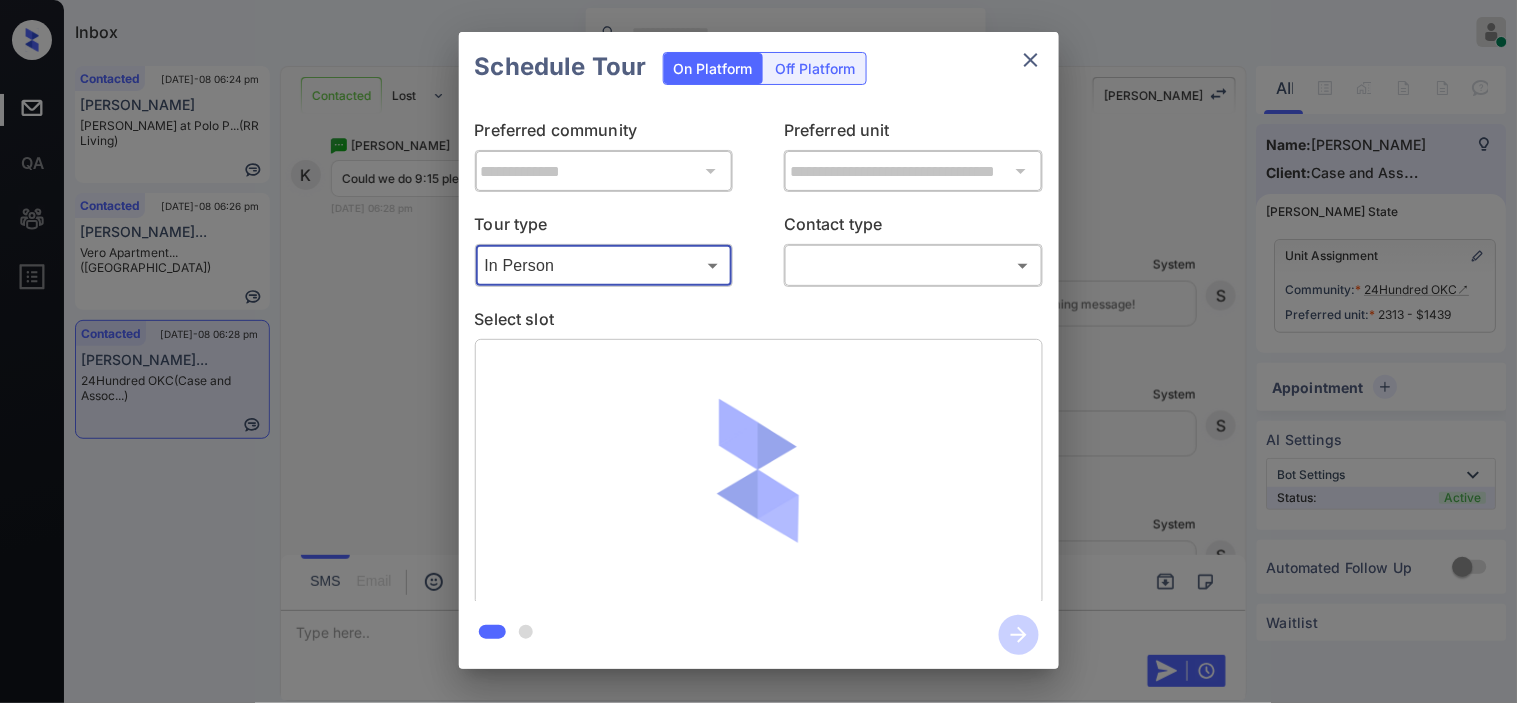 click on "Inbox [PERSON_NAME] Online Set yourself   offline Set yourself   on break Profile Switch to  dark  mode Sign out Contacted [DATE]-08 06:24 pm   [PERSON_NAME] [PERSON_NAME] at Polo P...  (RR Living) Contacted [DATE]-08 06:26 pm   [PERSON_NAME]... Vero Apartment...  ([GEOGRAPHIC_DATA]) Contacted [DATE]-08 06:28 pm   [PERSON_NAME]... 24Hundred OKC  (Case and Assoc...) Contacted Lost Lead Sentiment: Angry Upon sliding the acknowledgement:  Lead will move to lost stage. * ​ SMS and call option will be set to opt out. AFM will be turned off for the lead. Kelsey New Message [PERSON_NAME] Notes Note: [URL][DOMAIN_NAME] - Paste this link into your browser to view [PERSON_NAME] conversation with the prospect [DATE] 05:05 am  Sync'd w  yardi K New Message Agent Lead created via leadPoller in Inbound stage. [DATE] 05:05 am A New Message [PERSON_NAME] Lead transferred to leasing agent: [PERSON_NAME] [DATE] 05:05 am  Sync'd w  yardi Z New Message Agent AFM Request sent to [PERSON_NAME]. [DATE] 05:05 am A Agent A K" at bounding box center (758, 351) 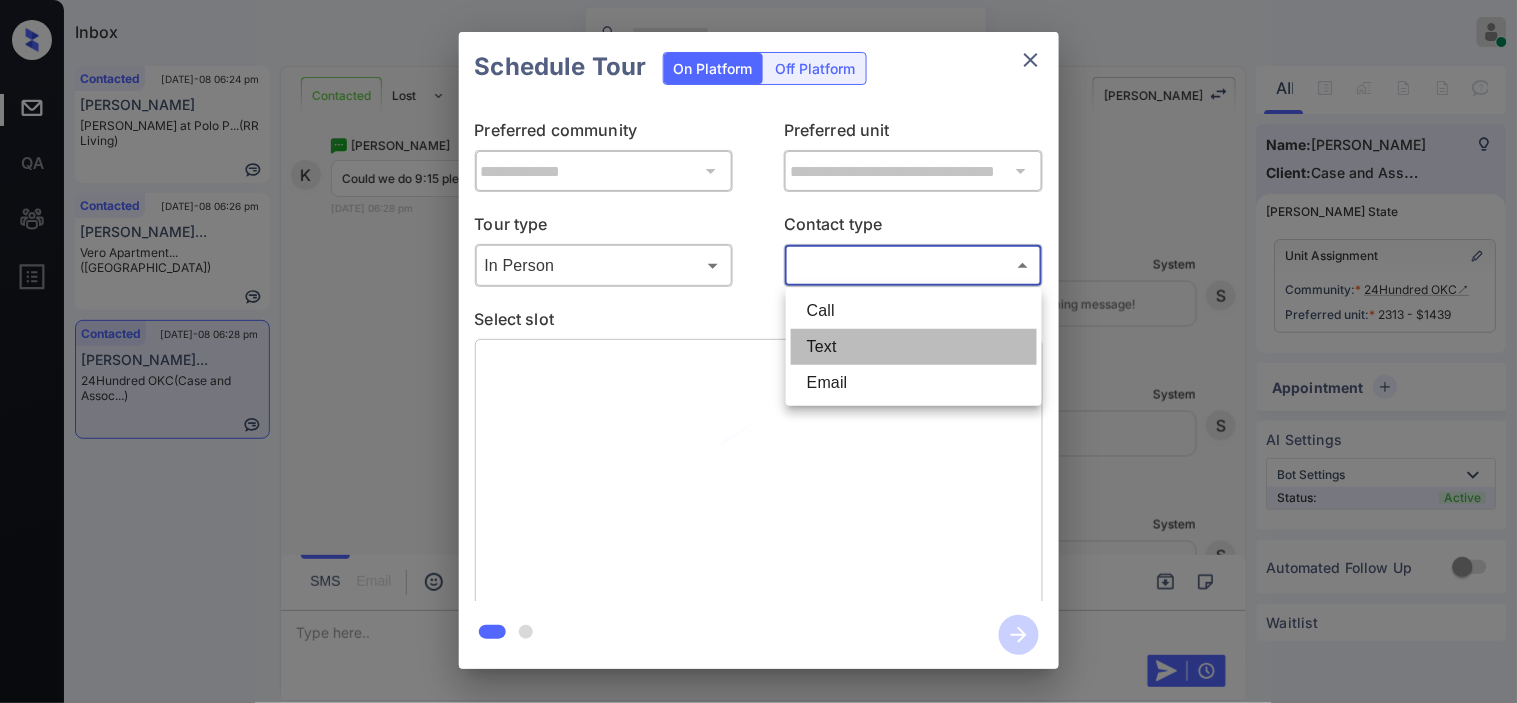 click on "Text" at bounding box center [914, 347] 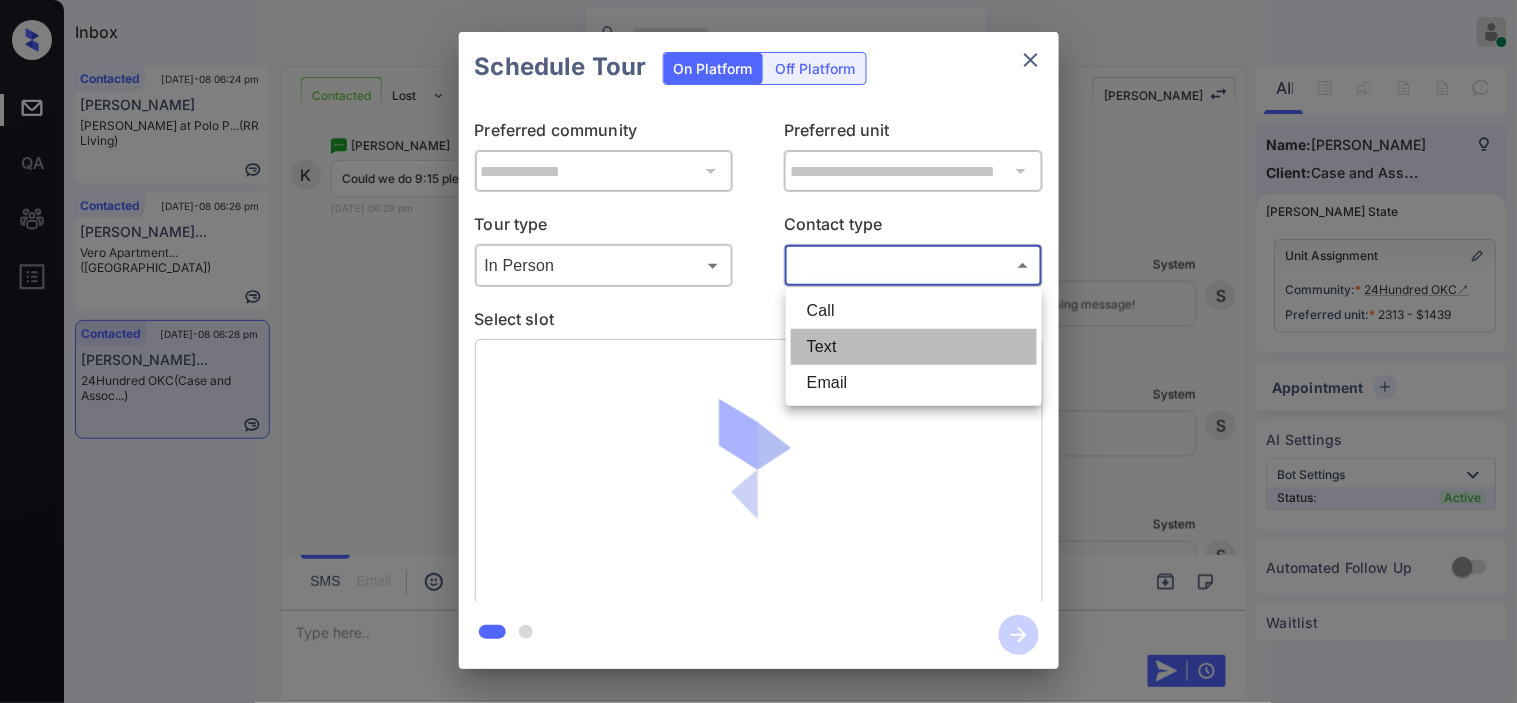 type on "****" 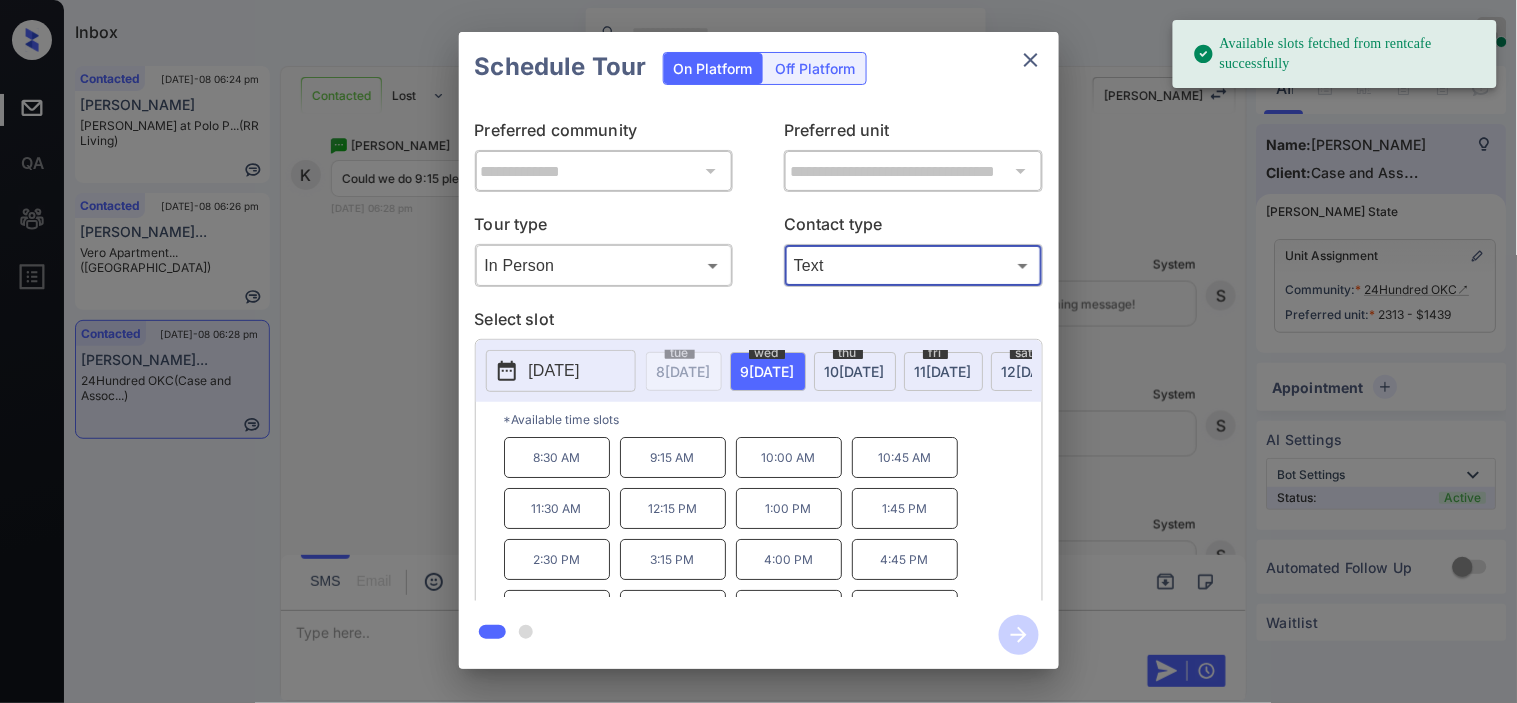 click on "[DATE]" at bounding box center [561, 371] 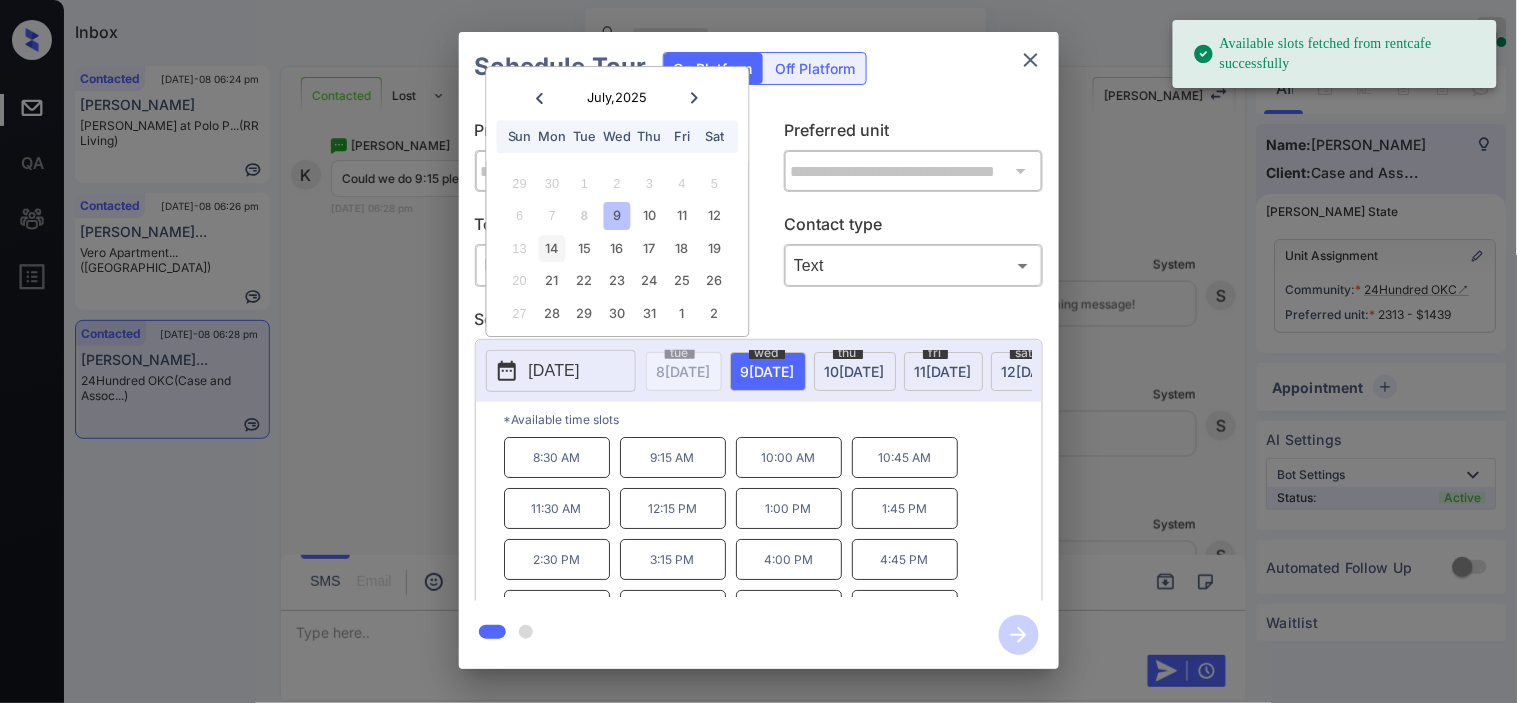 click on "14" at bounding box center [552, 248] 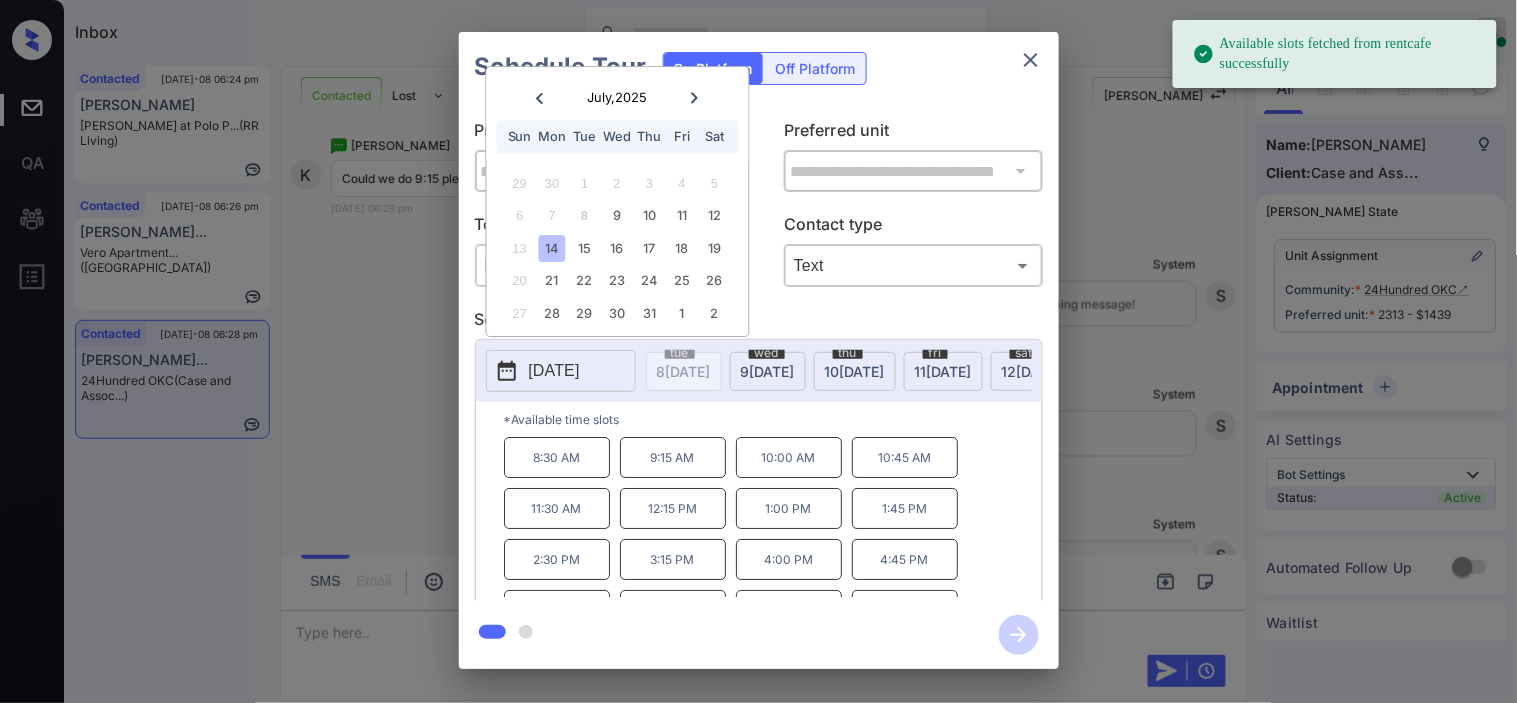 click on "9:15 AM" at bounding box center [673, 457] 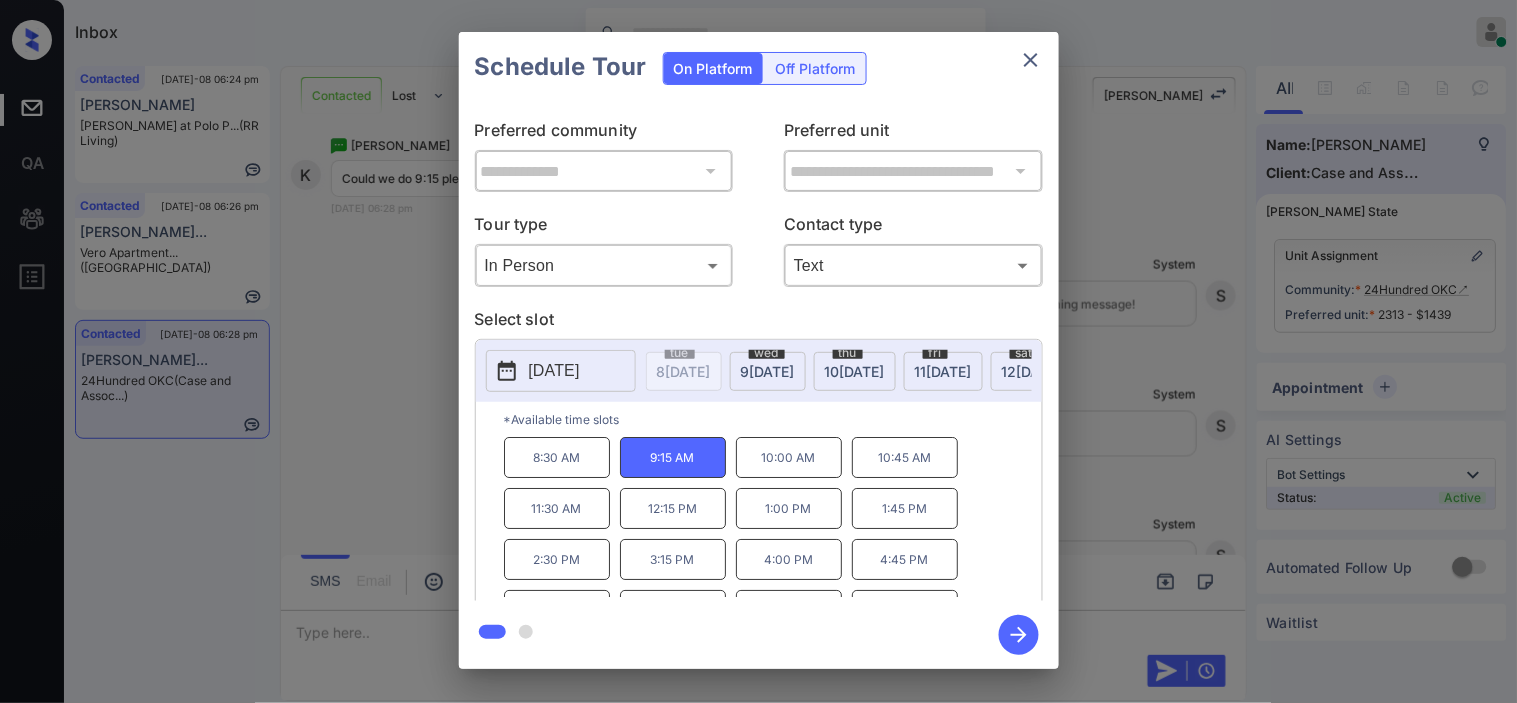 click 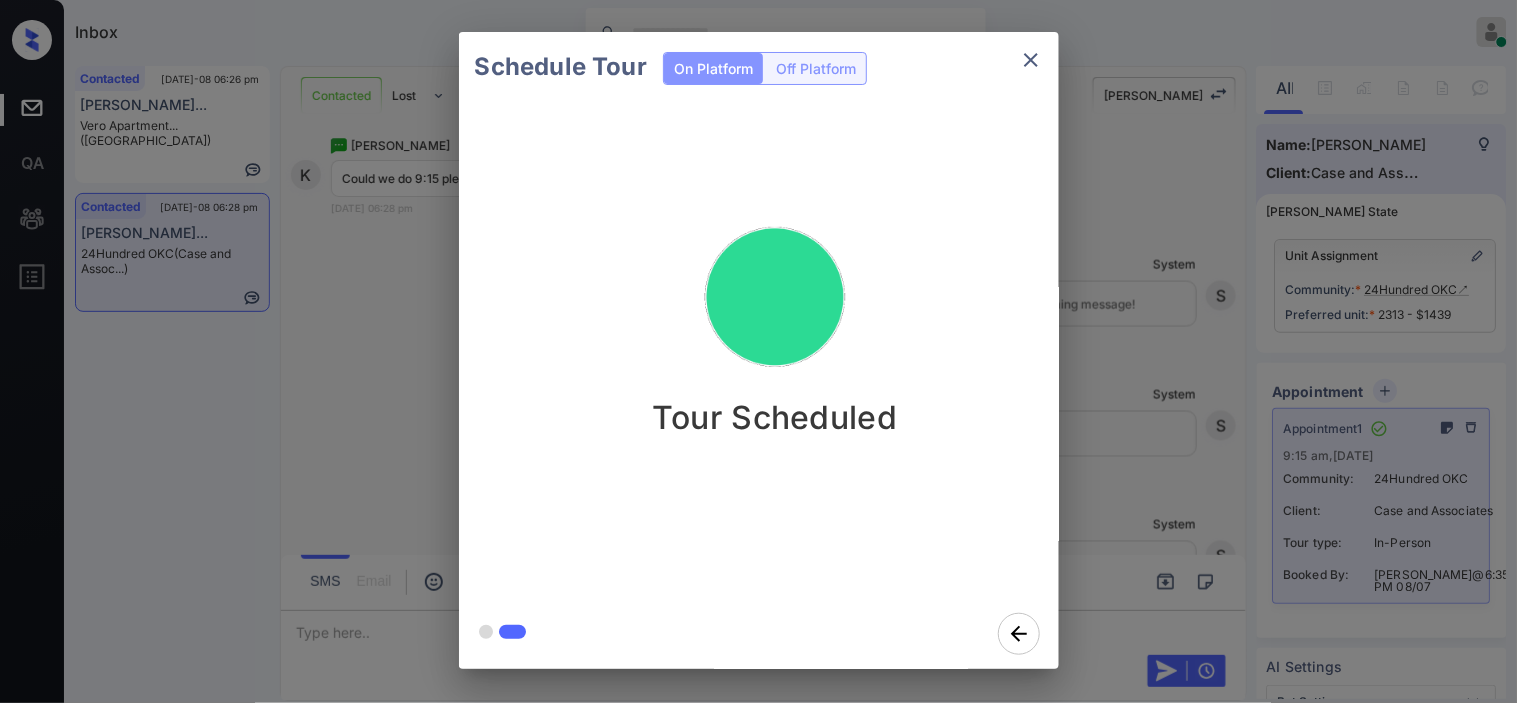 click on "Schedule Tour On Platform Off Platform Tour Scheduled" at bounding box center (758, 350) 